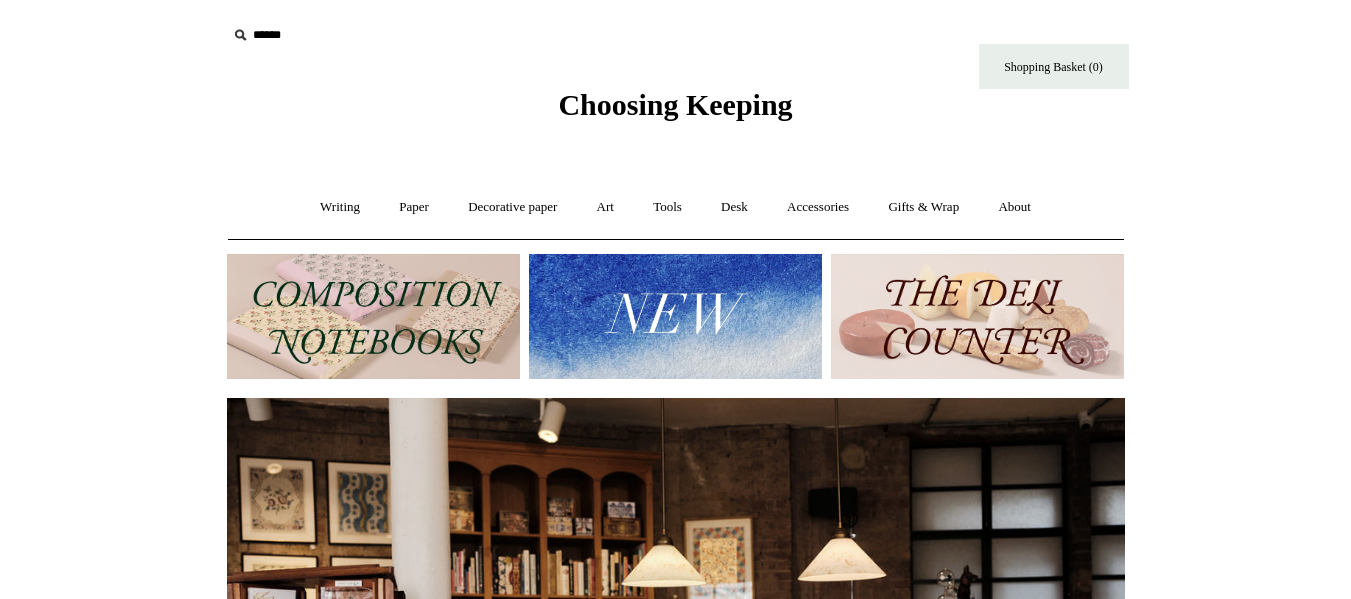 scroll, scrollTop: 0, scrollLeft: 0, axis: both 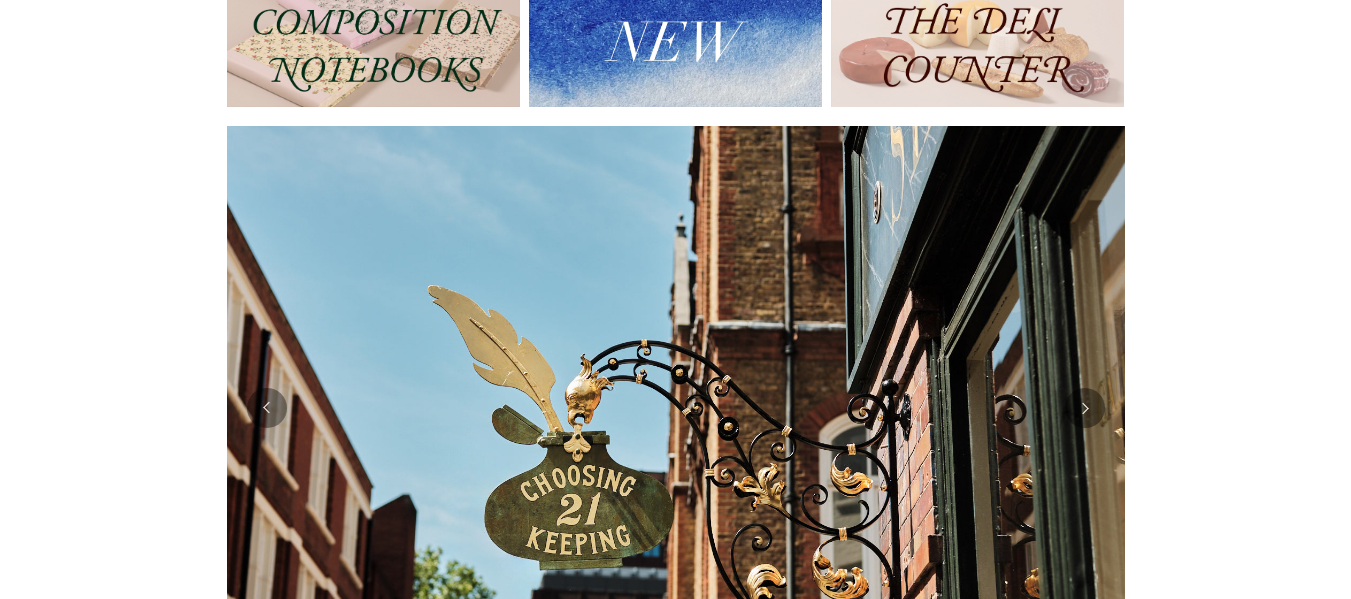 click at bounding box center [373, 44] 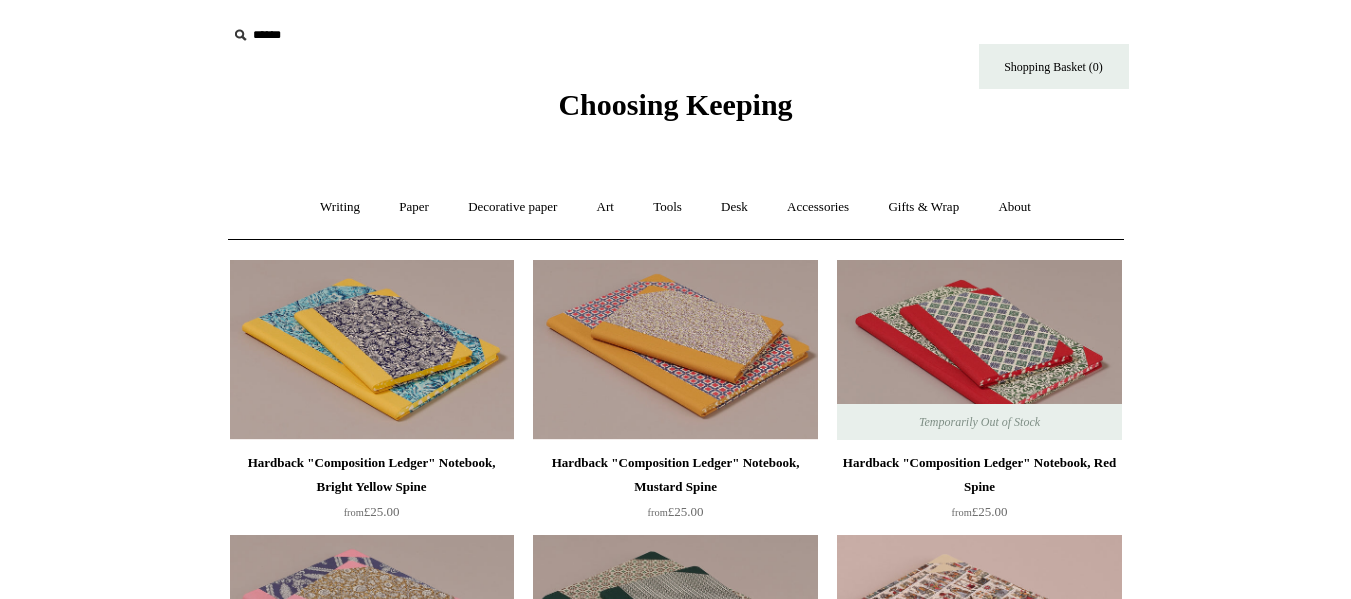 scroll, scrollTop: 0, scrollLeft: 0, axis: both 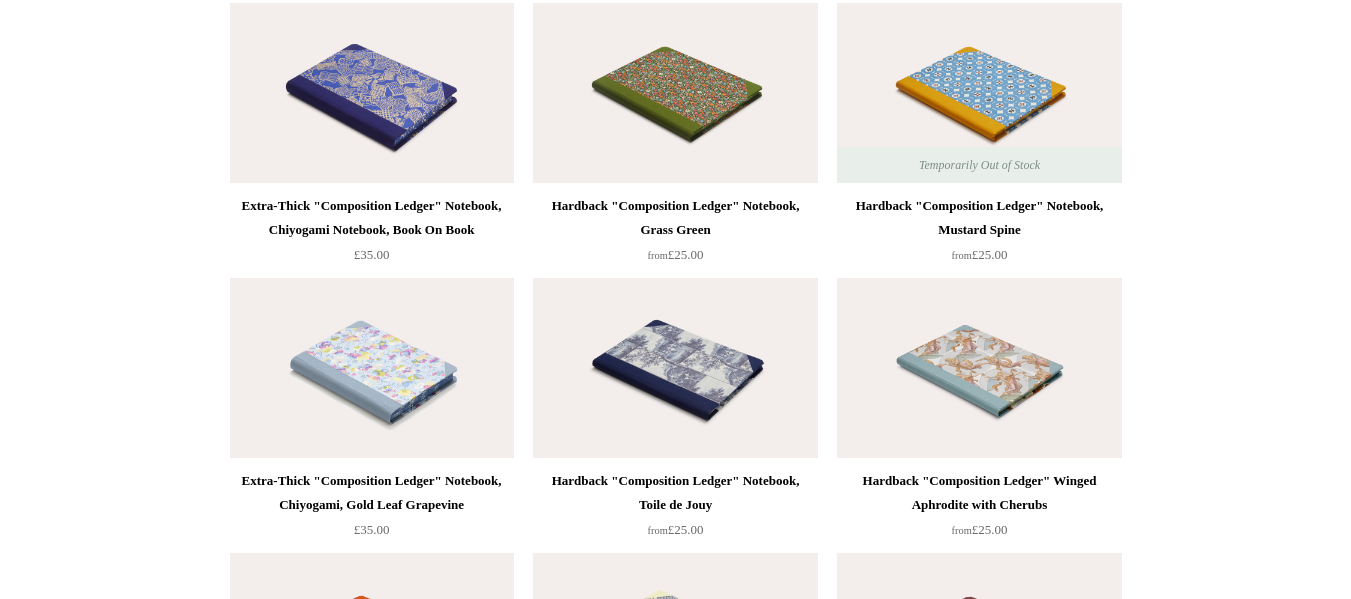 drag, startPoint x: 1365, startPoint y: 150, endPoint x: 1356, endPoint y: 423, distance: 273.14832 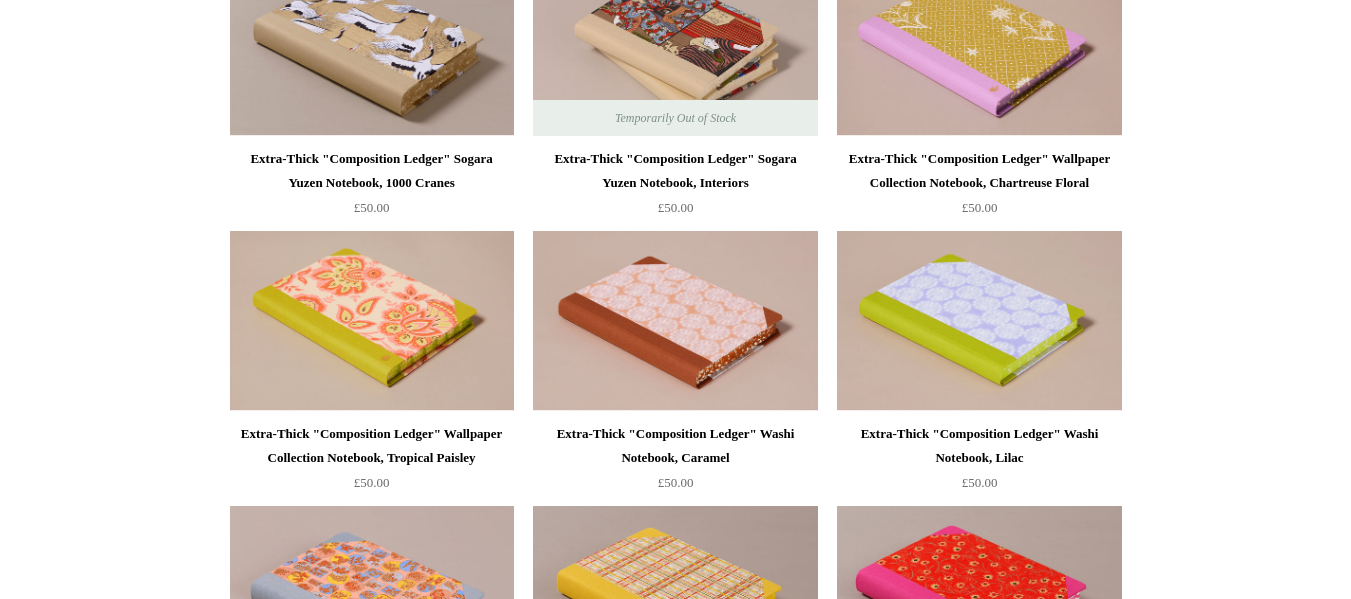 scroll, scrollTop: 0, scrollLeft: 0, axis: both 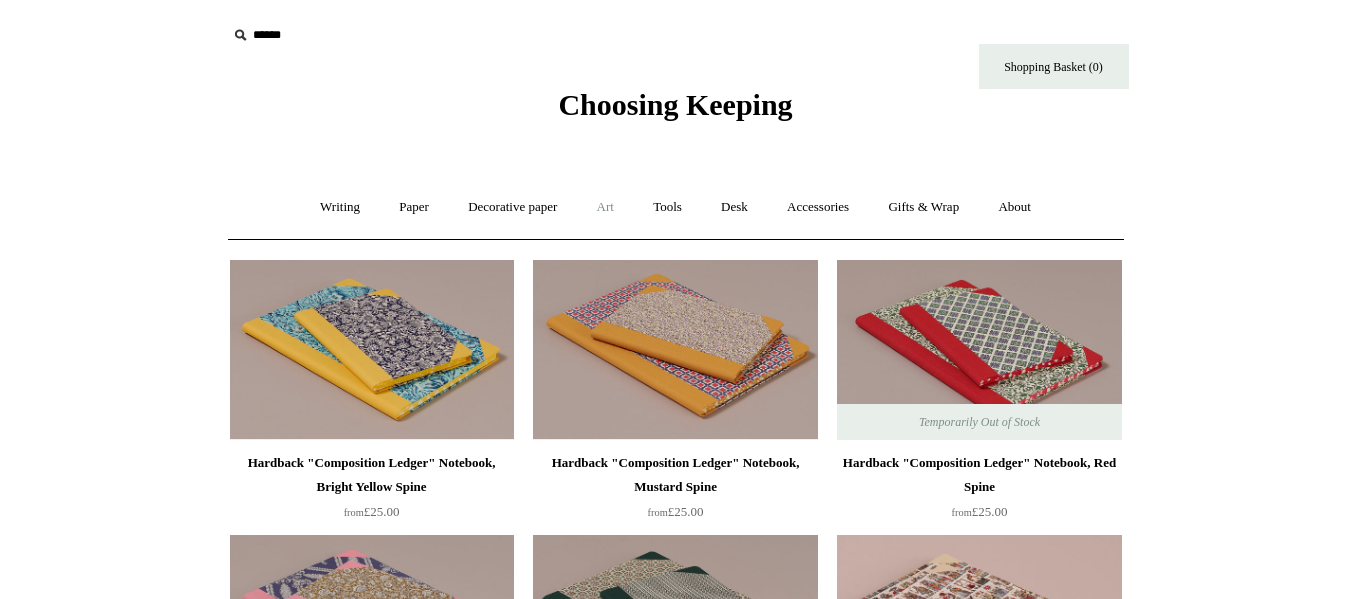 click on "Art +" at bounding box center (605, 207) 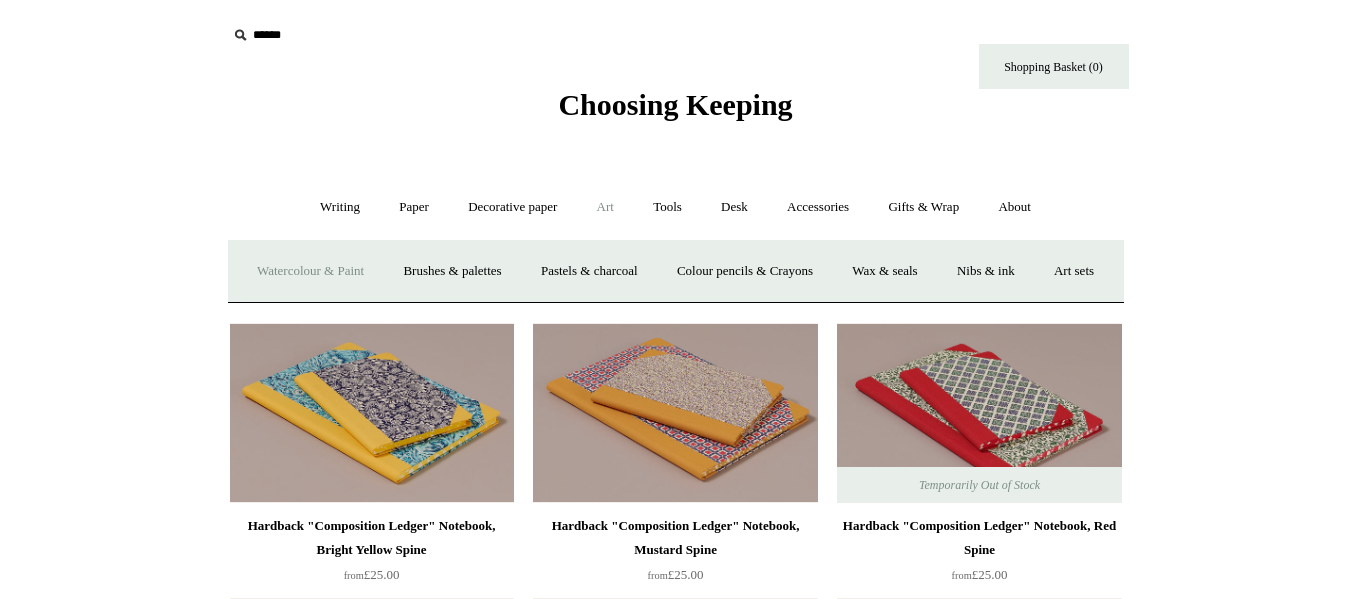 click on "Watercolour & Paint" at bounding box center (310, 271) 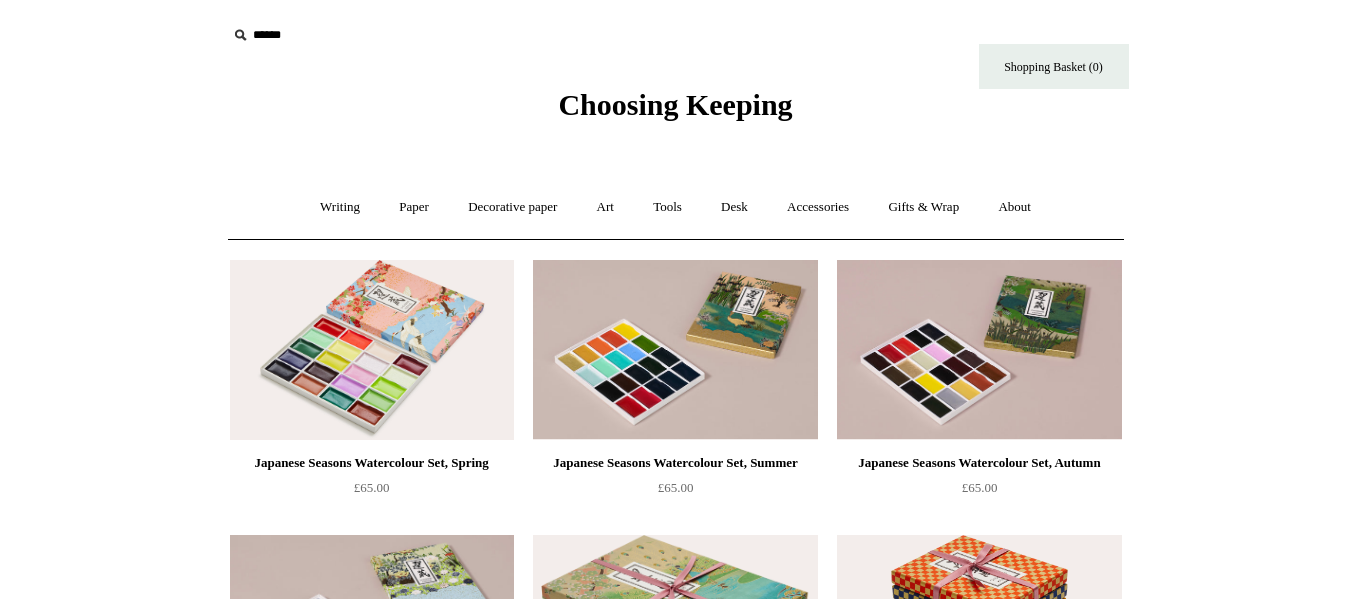 scroll, scrollTop: 0, scrollLeft: 0, axis: both 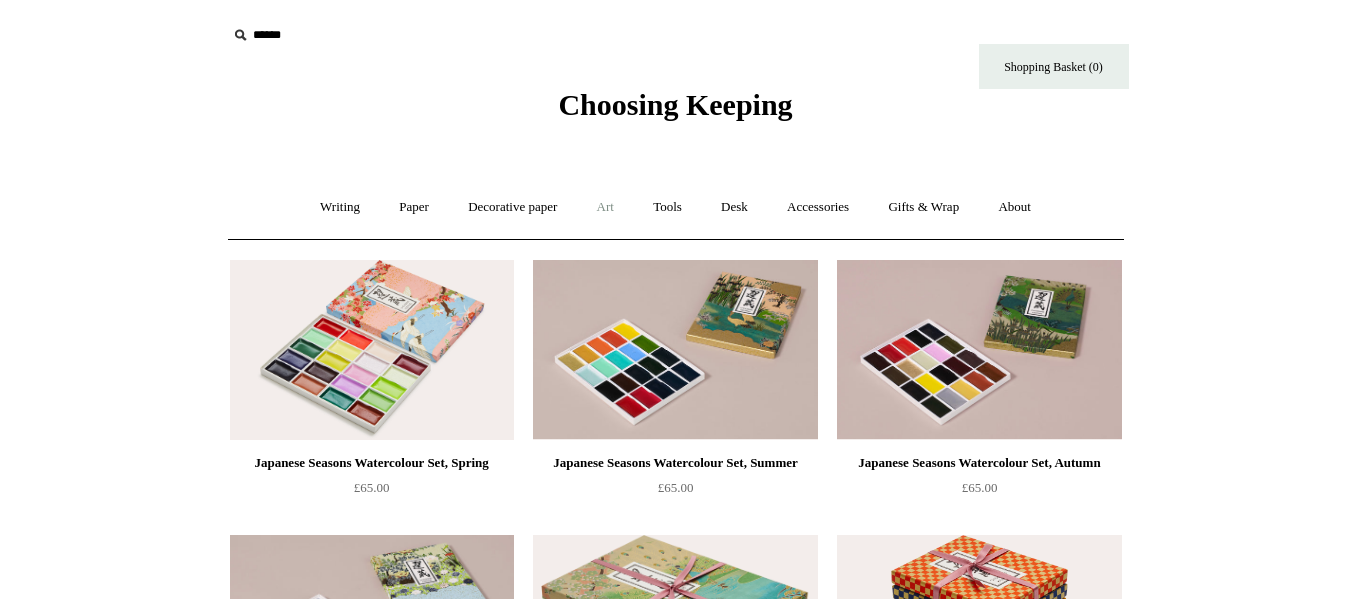 click on "Art +" at bounding box center [605, 207] 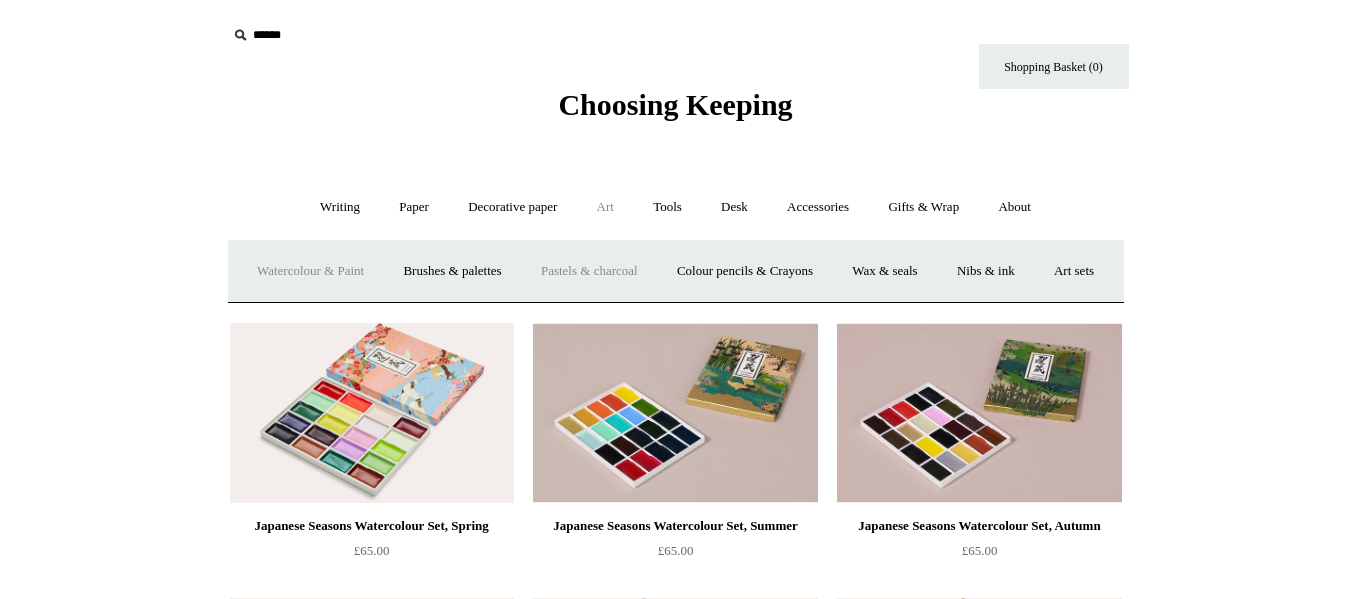 click on "Pastels & charcoal" at bounding box center [589, 271] 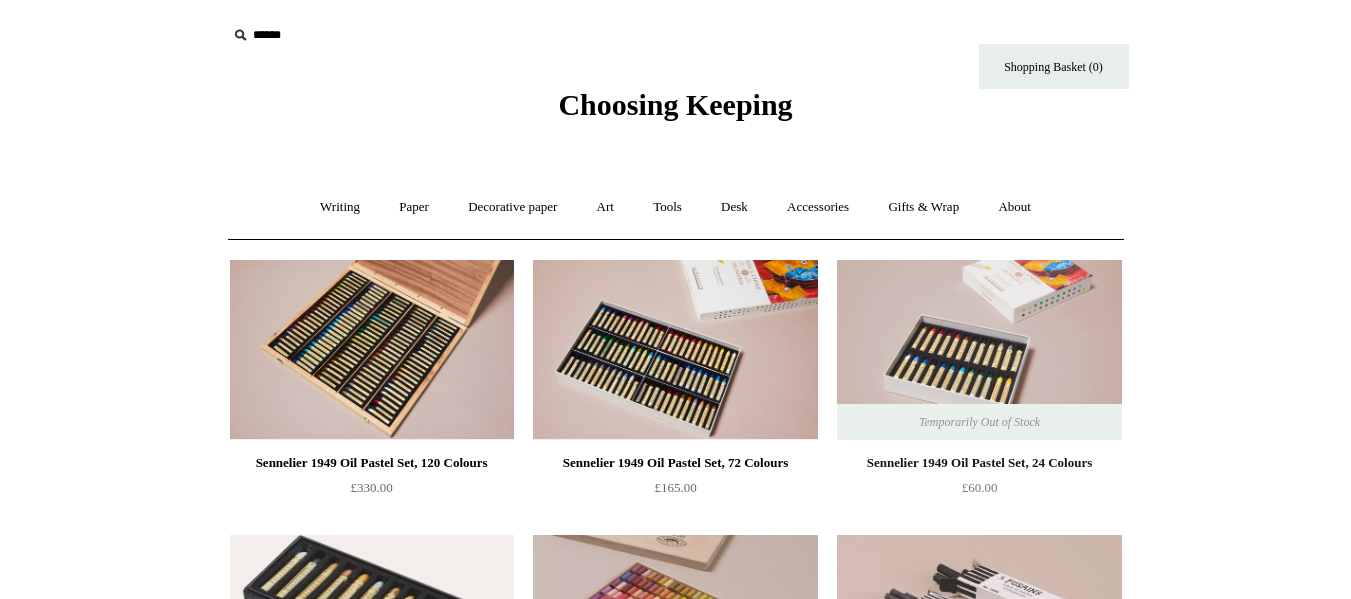 scroll, scrollTop: 0, scrollLeft: 0, axis: both 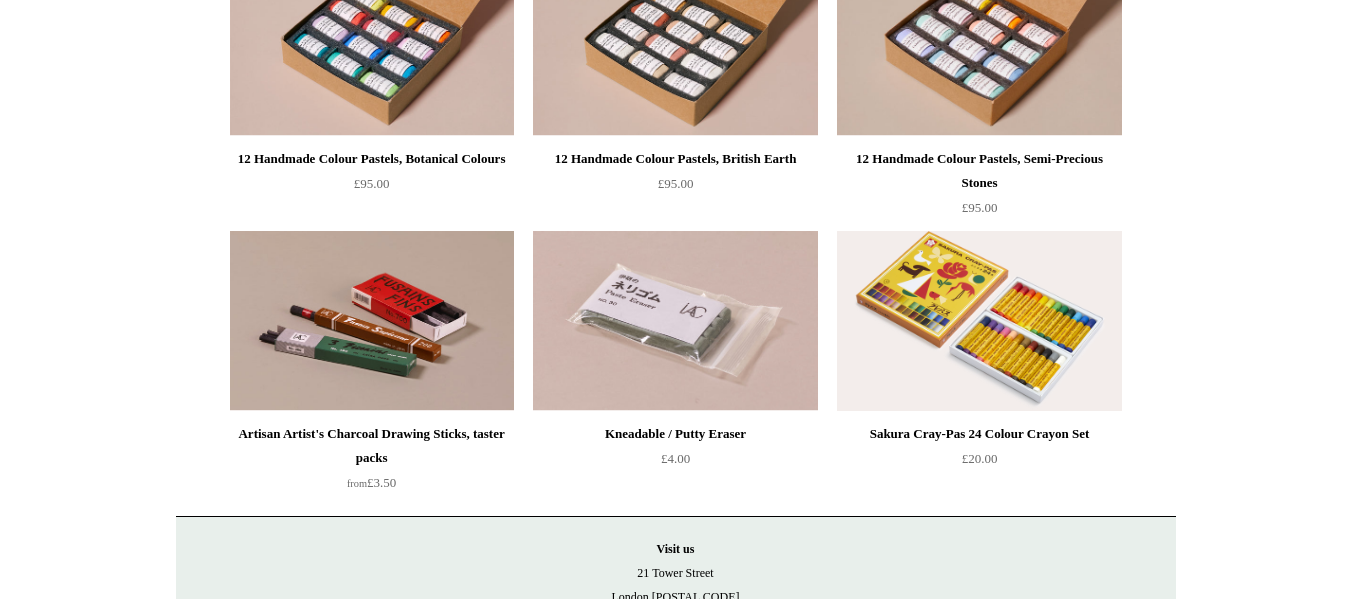 click at bounding box center (372, 321) 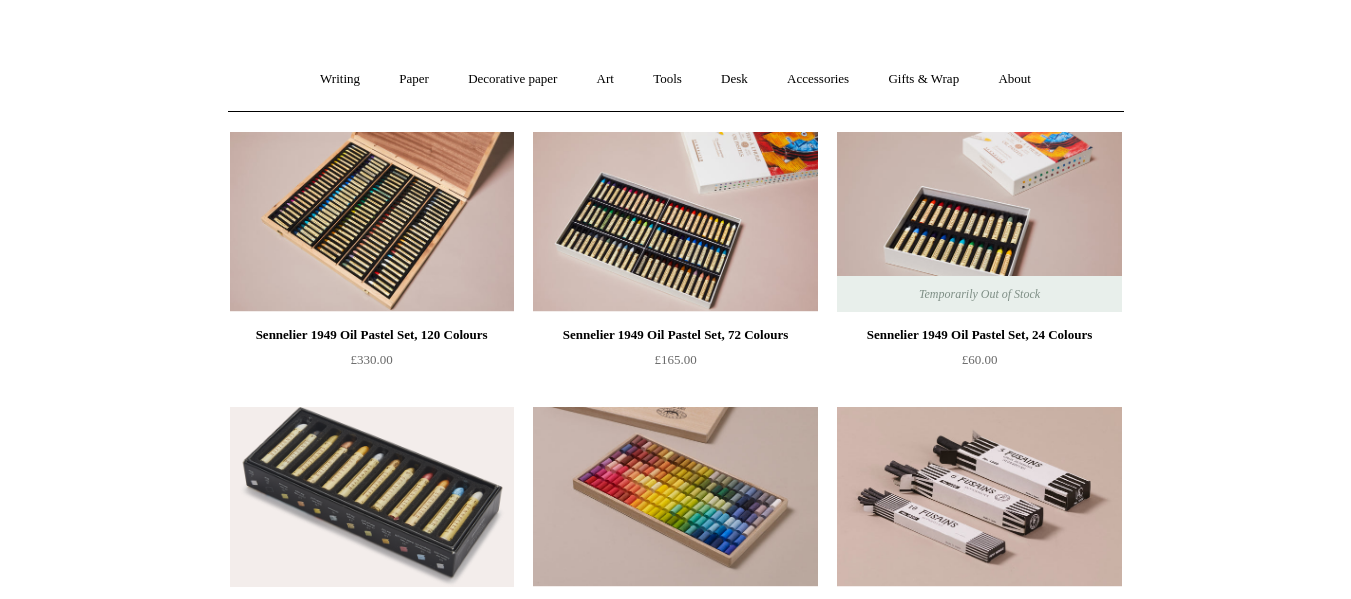 scroll, scrollTop: 0, scrollLeft: 0, axis: both 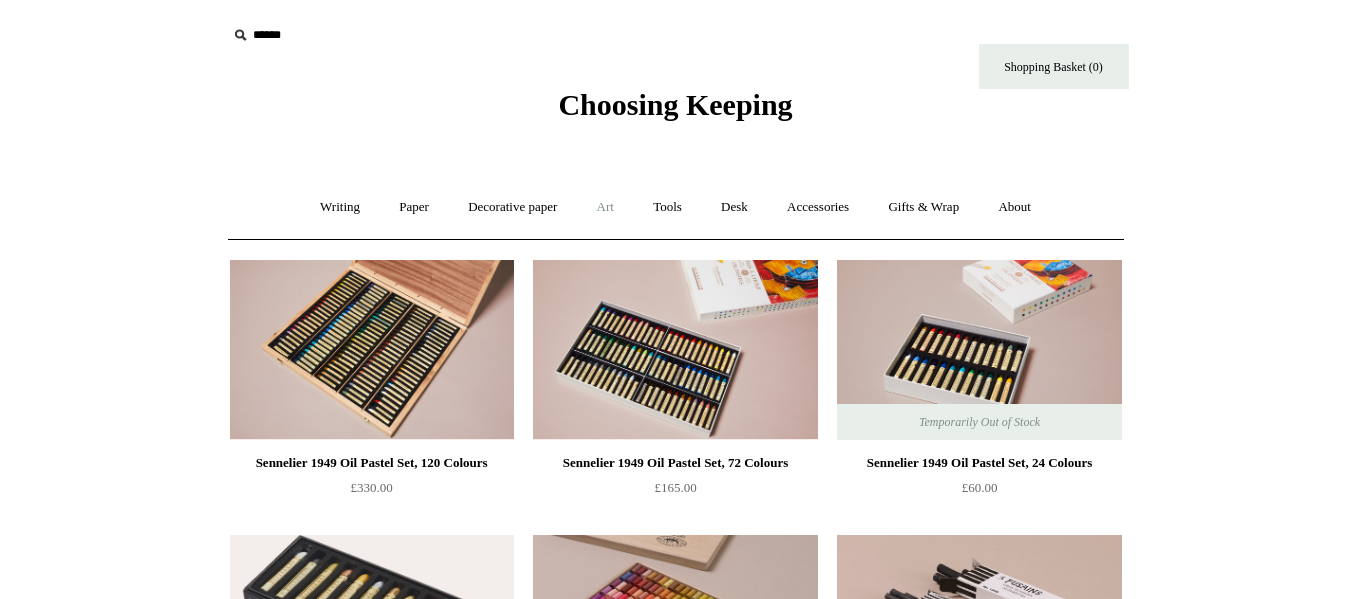 click on "Art +" at bounding box center [605, 207] 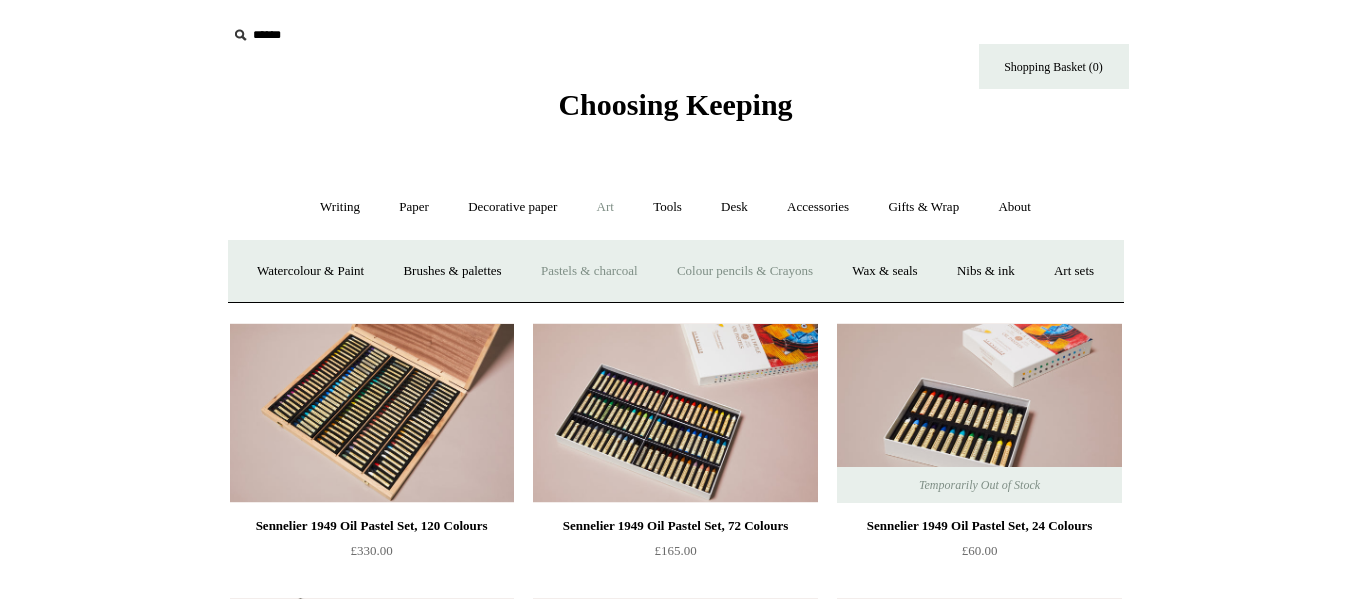 click on "Colour pencils & Crayons" at bounding box center (745, 271) 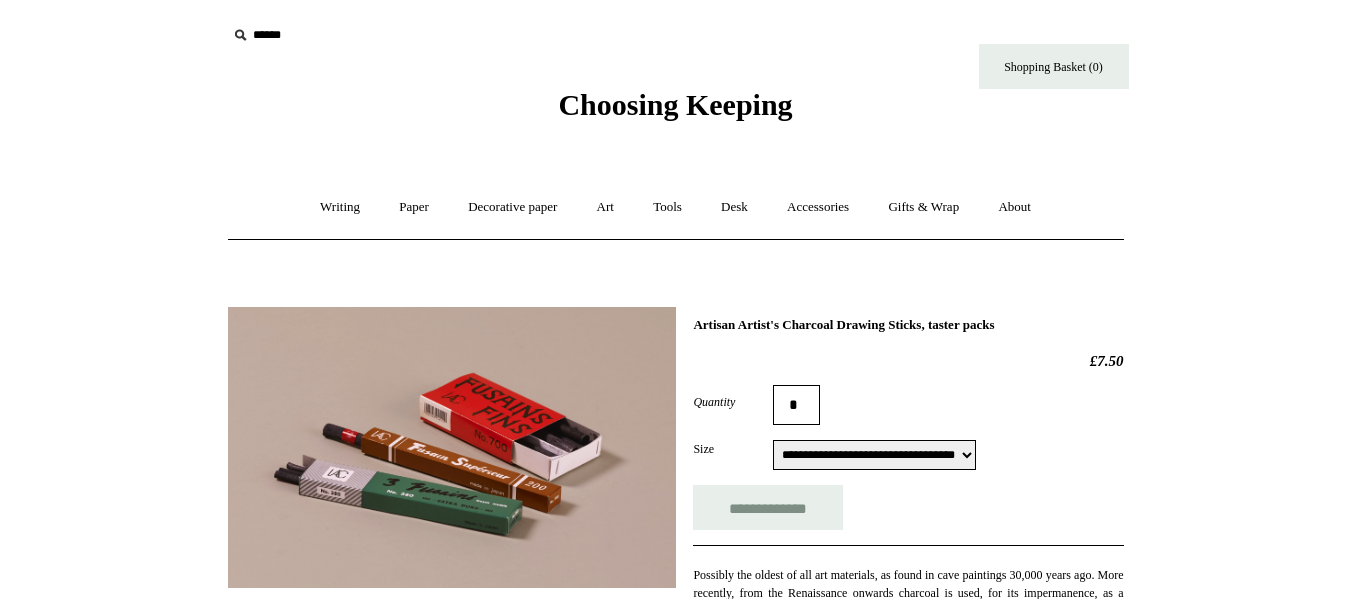 scroll, scrollTop: 0, scrollLeft: 0, axis: both 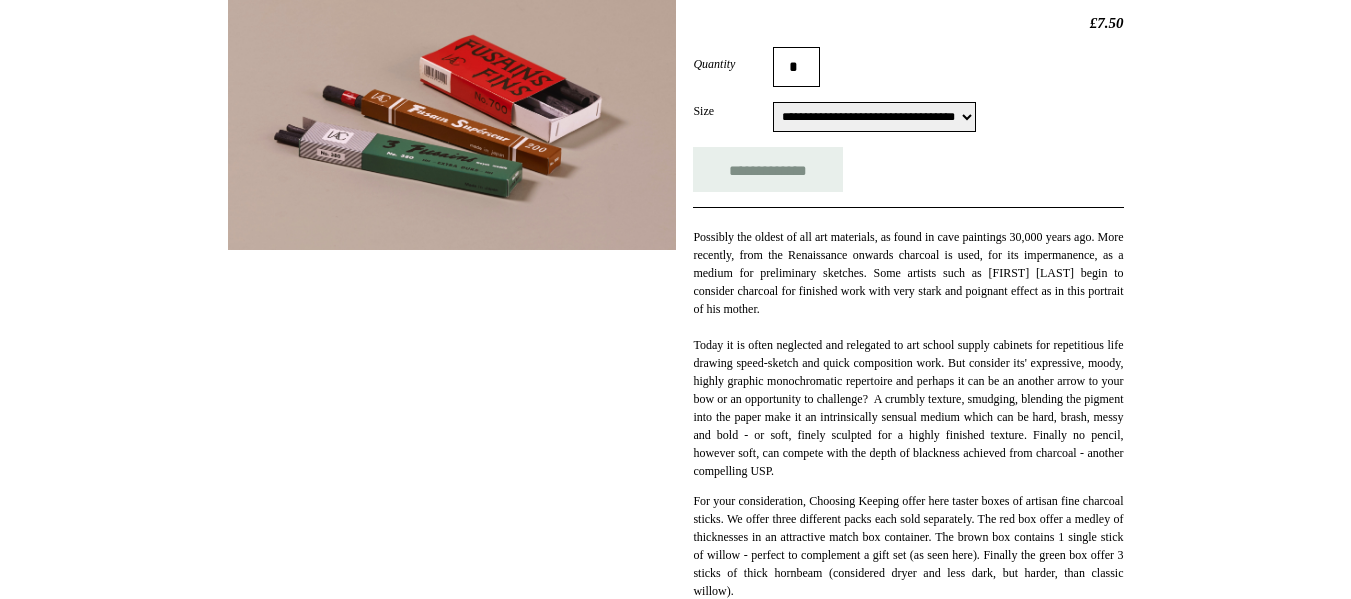 drag, startPoint x: 1364, startPoint y: 167, endPoint x: 1209, endPoint y: 75, distance: 180.24706 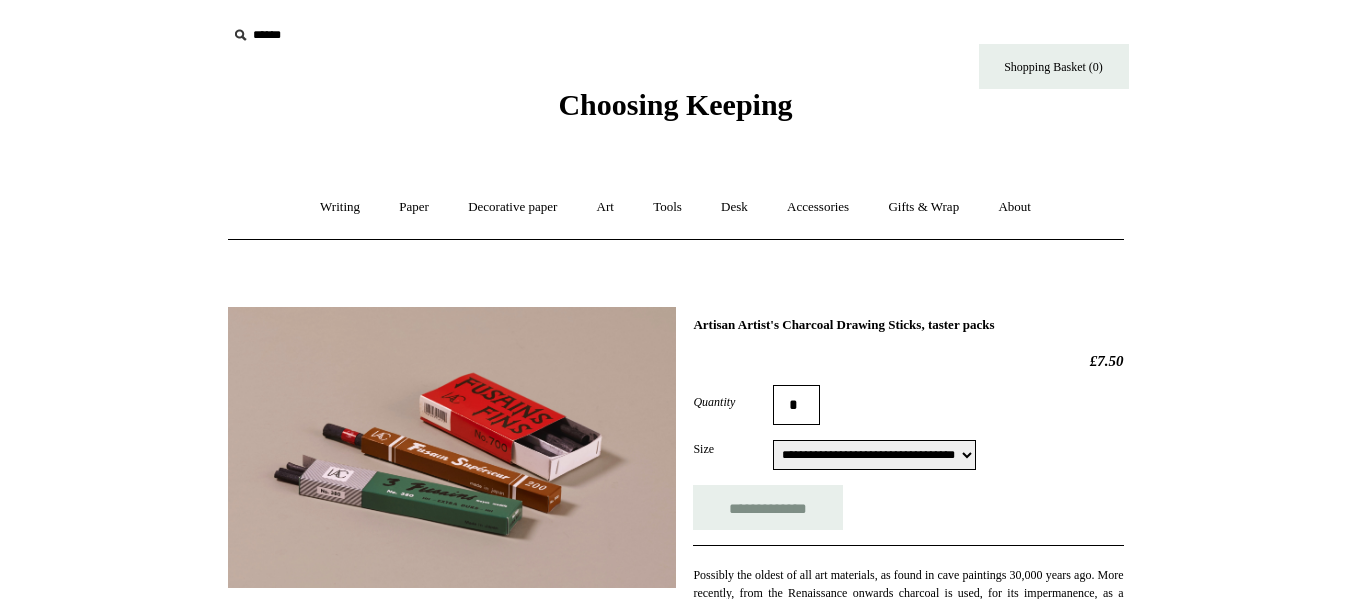 scroll, scrollTop: 70, scrollLeft: 0, axis: vertical 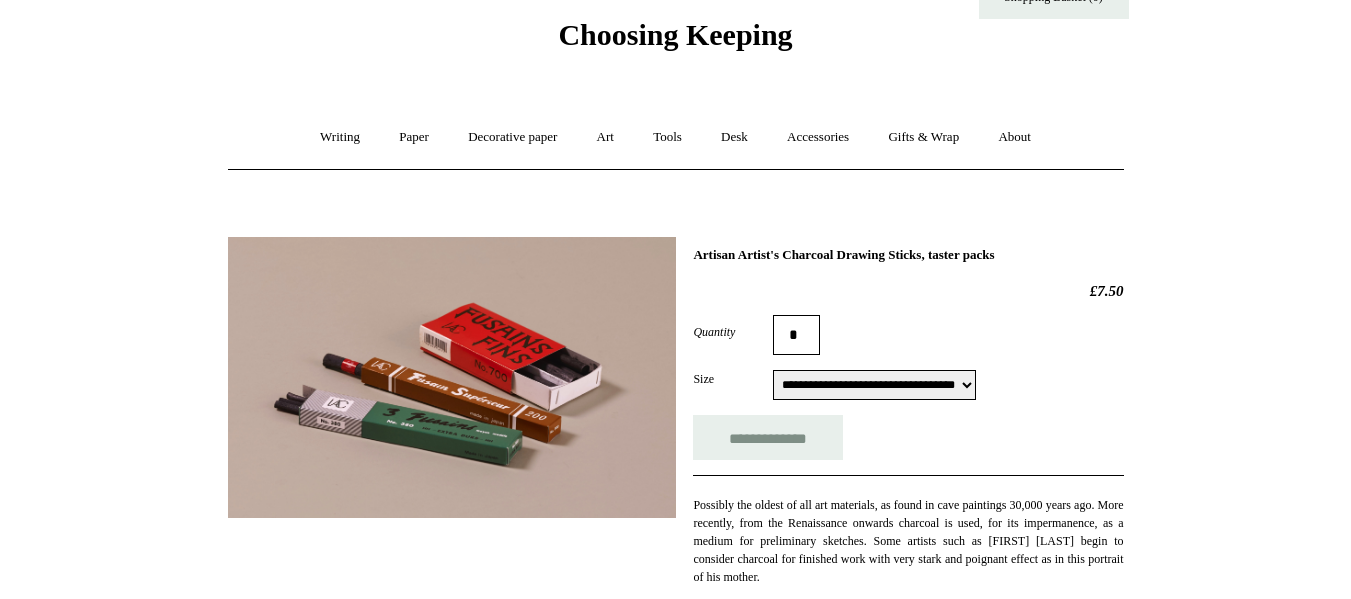 click on "**********" at bounding box center [874, 385] 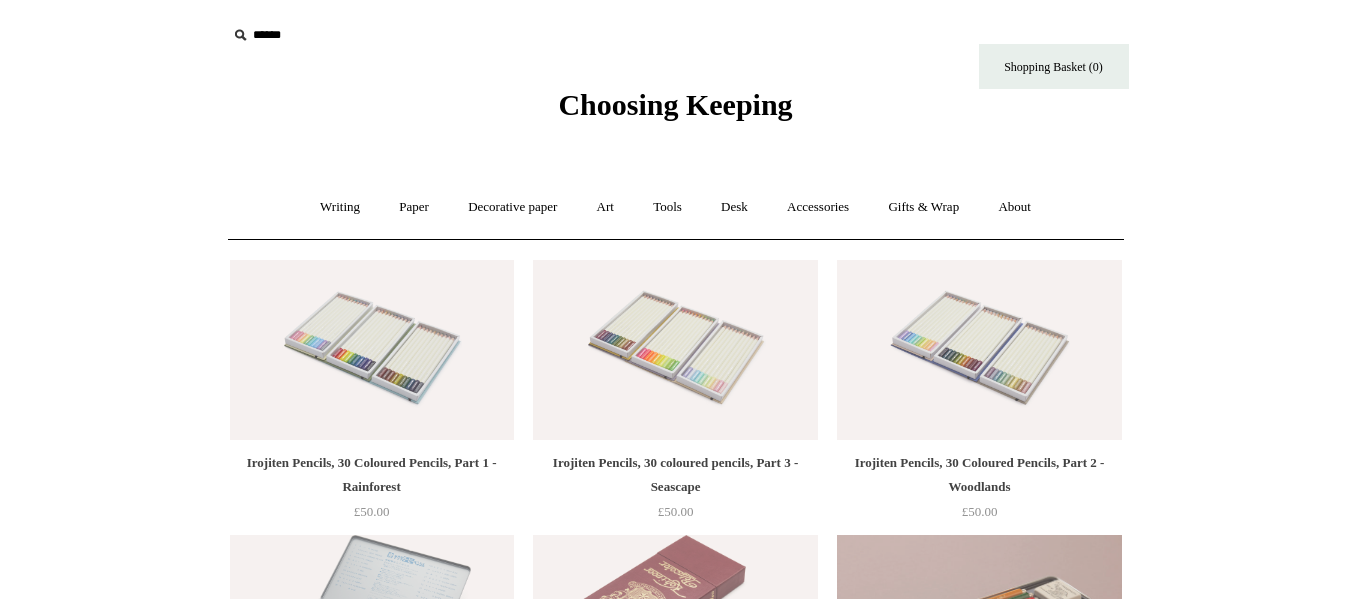 scroll, scrollTop: 0, scrollLeft: 0, axis: both 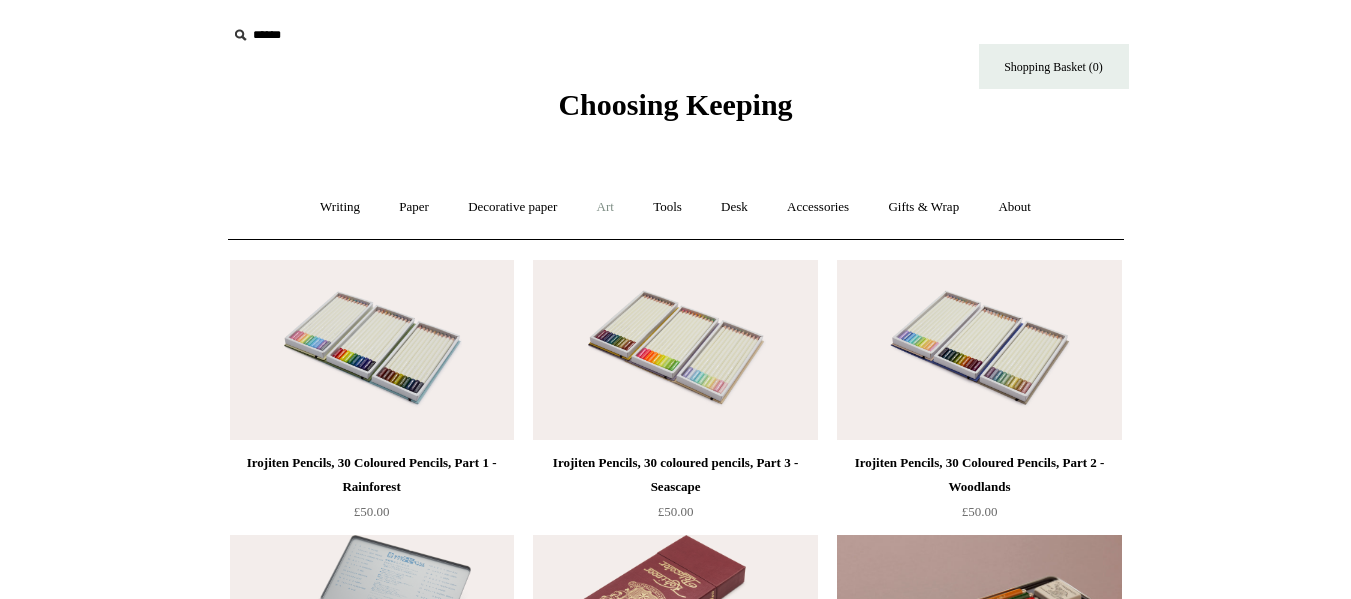 click on "Art +" at bounding box center (605, 207) 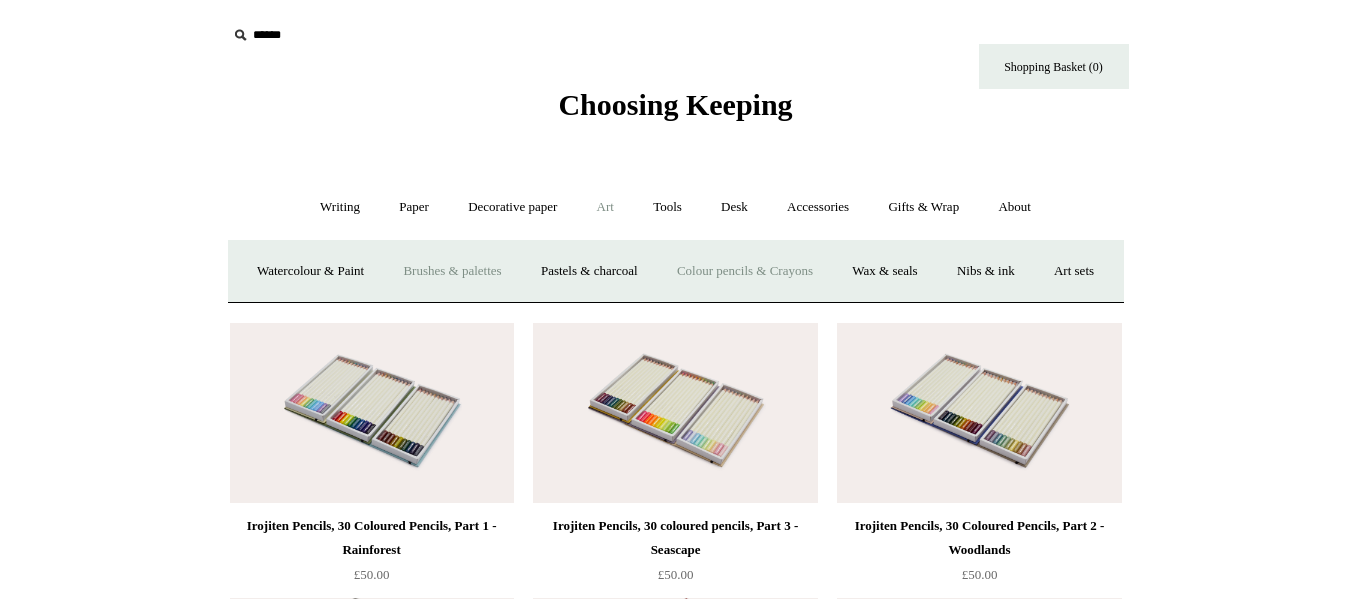 click on "Brushes & palettes" at bounding box center (452, 271) 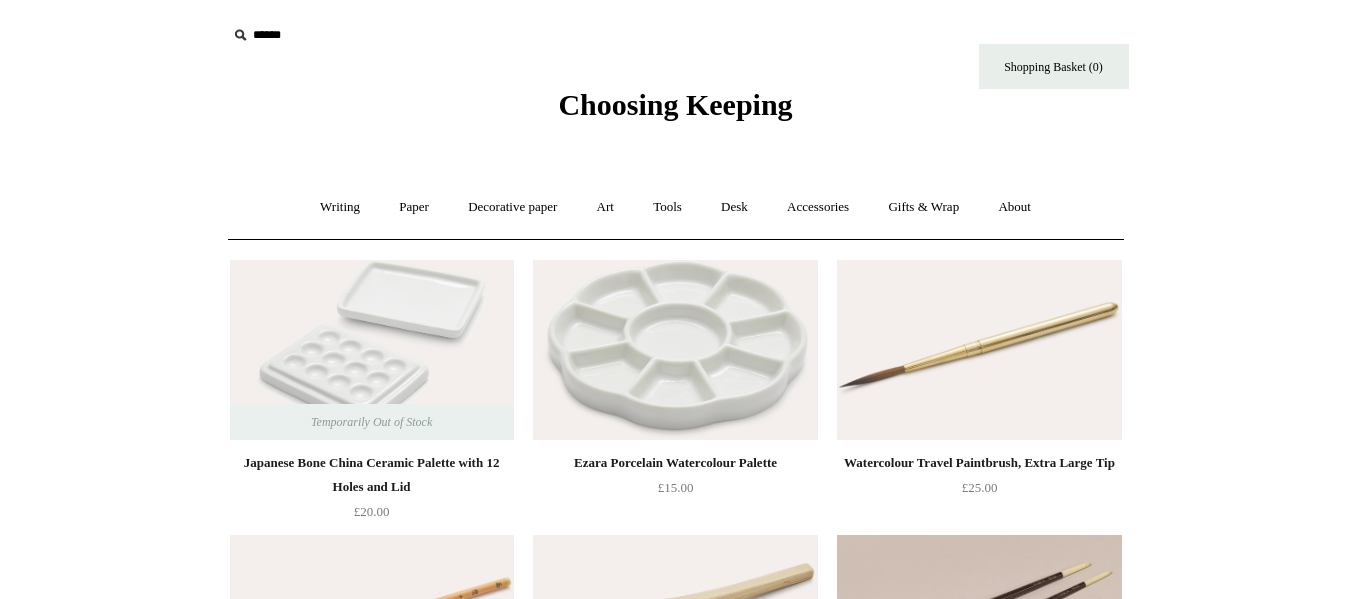scroll, scrollTop: 0, scrollLeft: 0, axis: both 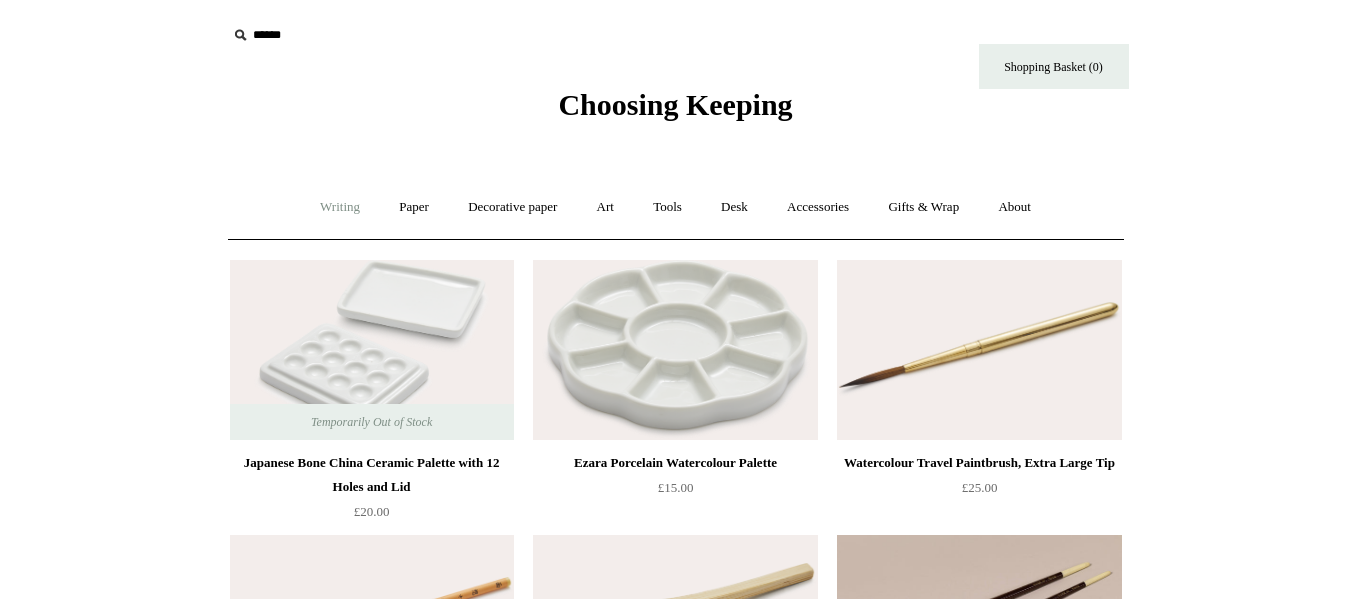 click on "Writing +" at bounding box center [340, 207] 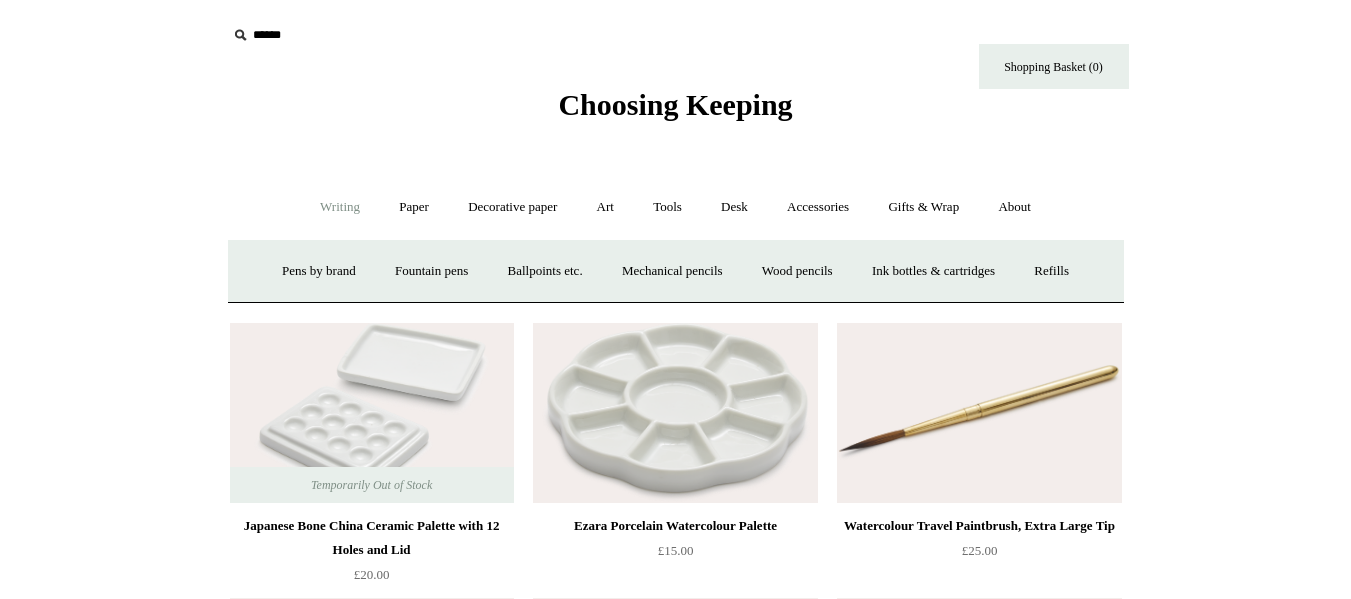 click on "Choosing Keeping" at bounding box center [675, 104] 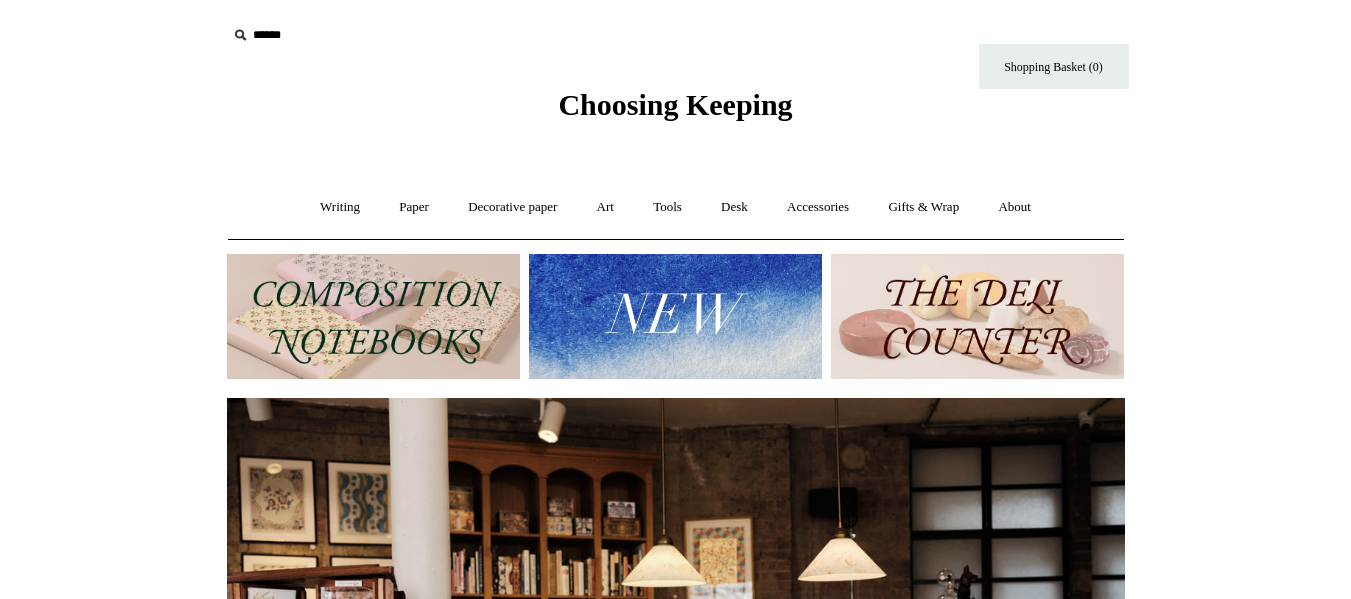 scroll, scrollTop: 0, scrollLeft: 0, axis: both 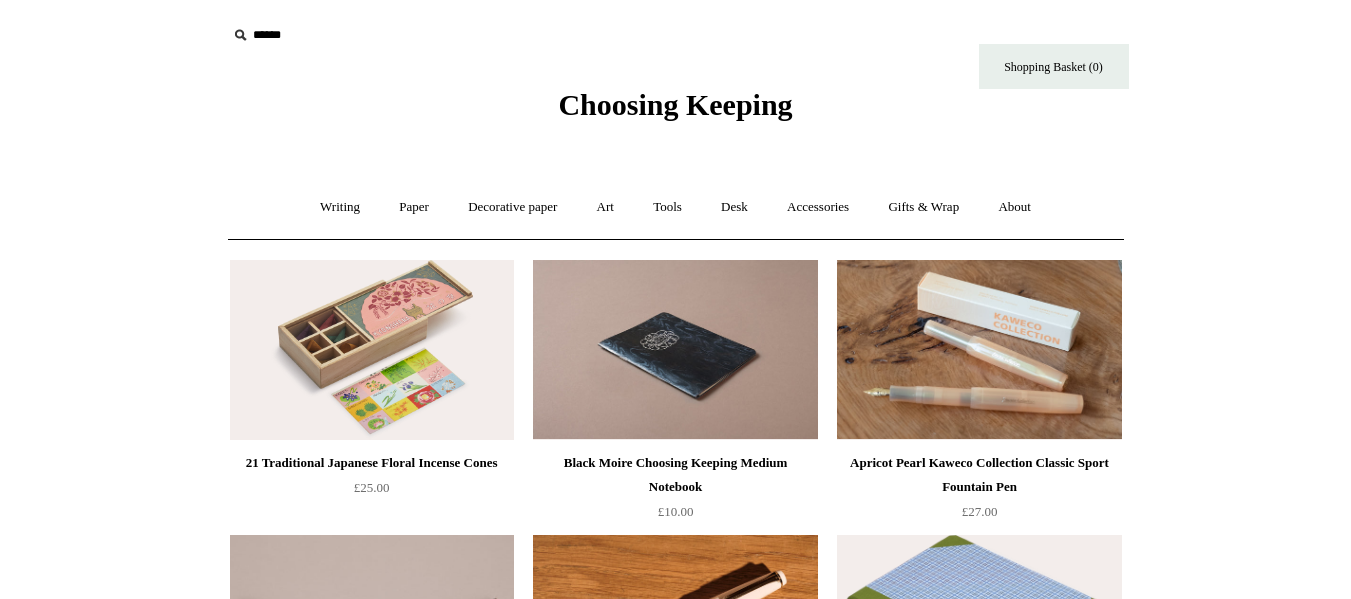 click at bounding box center (372, 350) 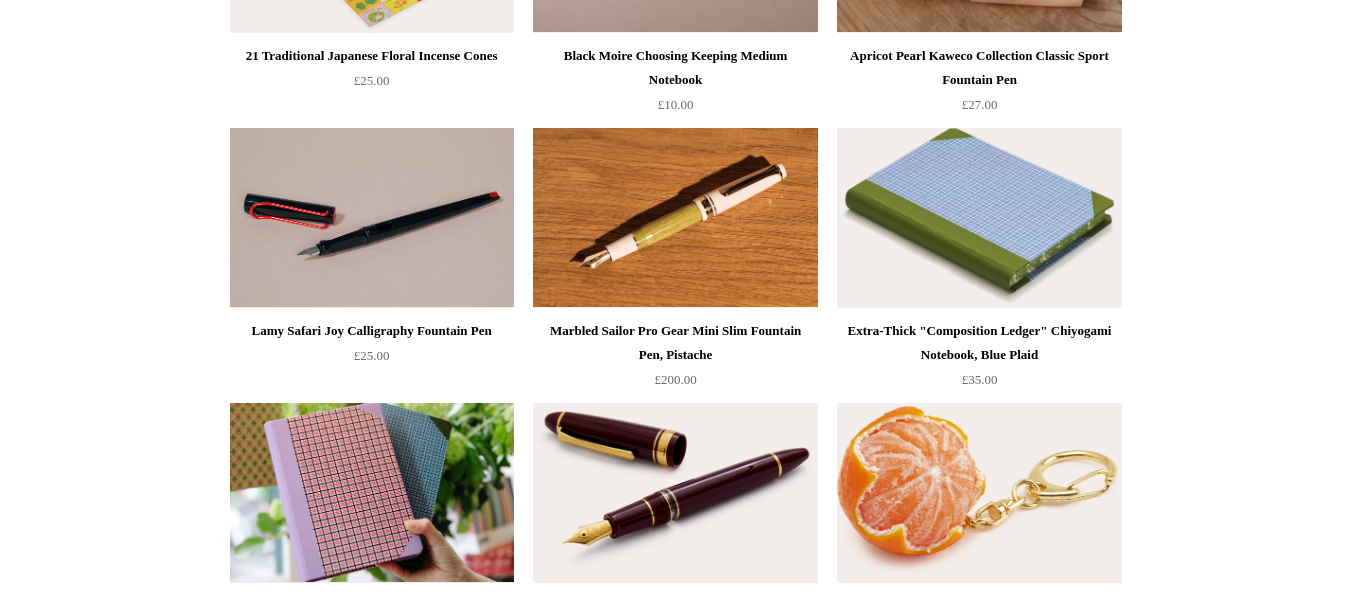scroll, scrollTop: 531, scrollLeft: 0, axis: vertical 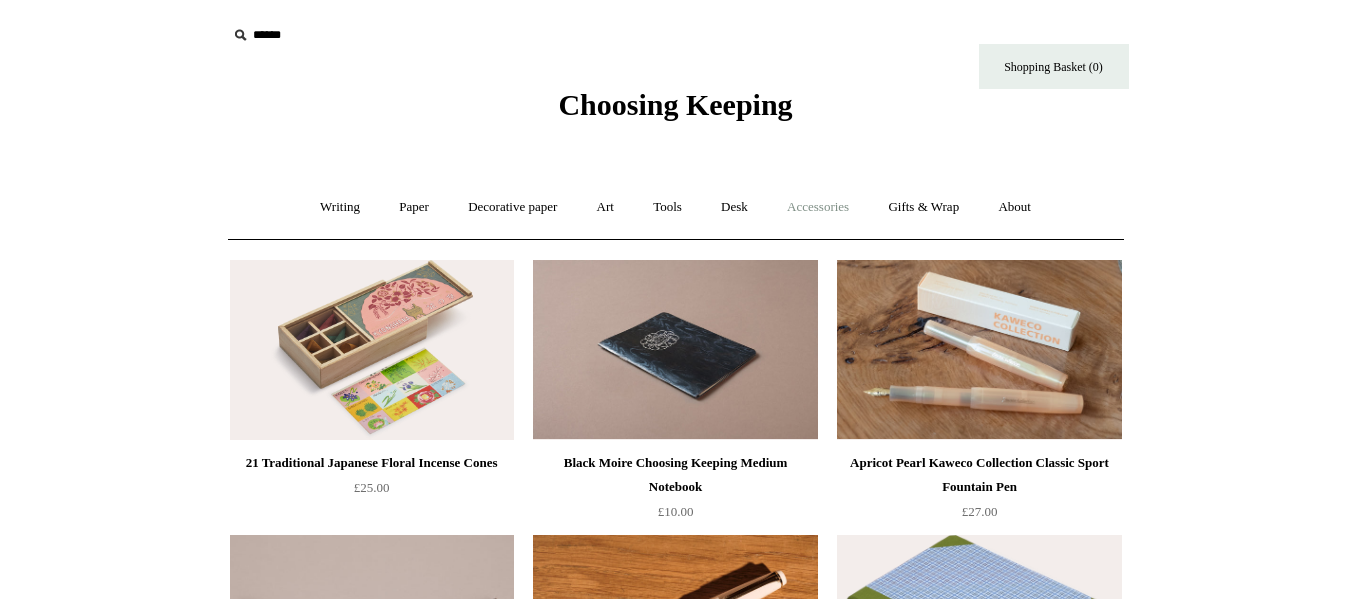 click on "Accessories +" at bounding box center (818, 207) 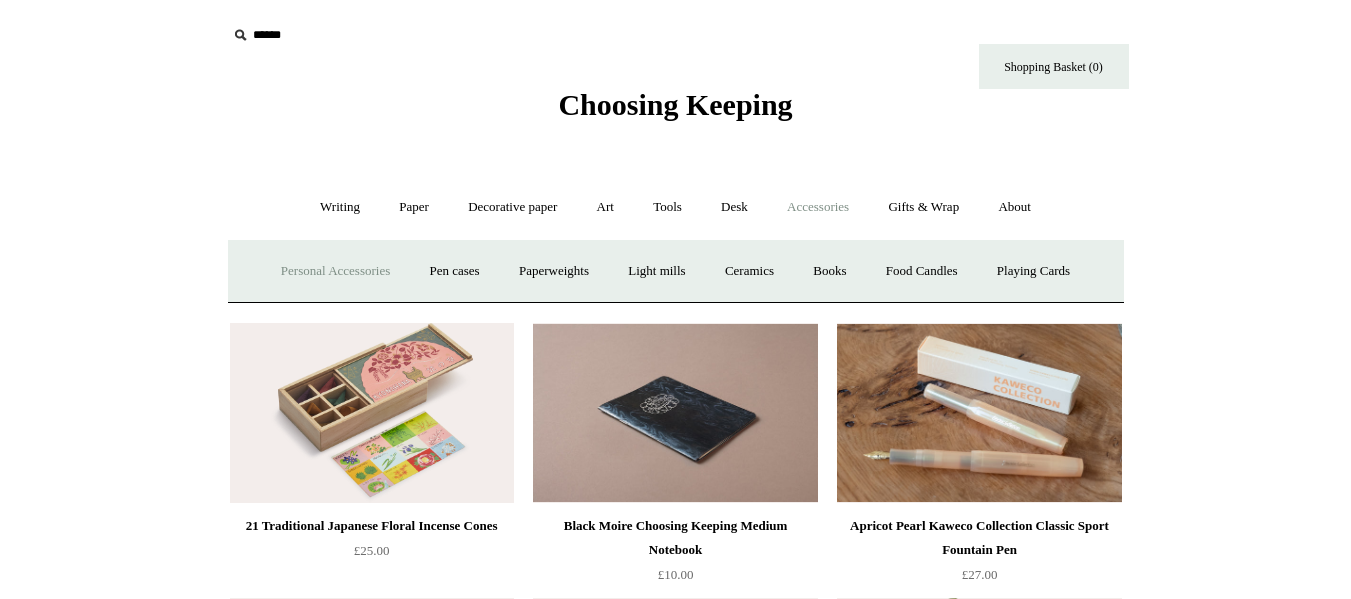 click on "Personal Accessories +" at bounding box center (335, 271) 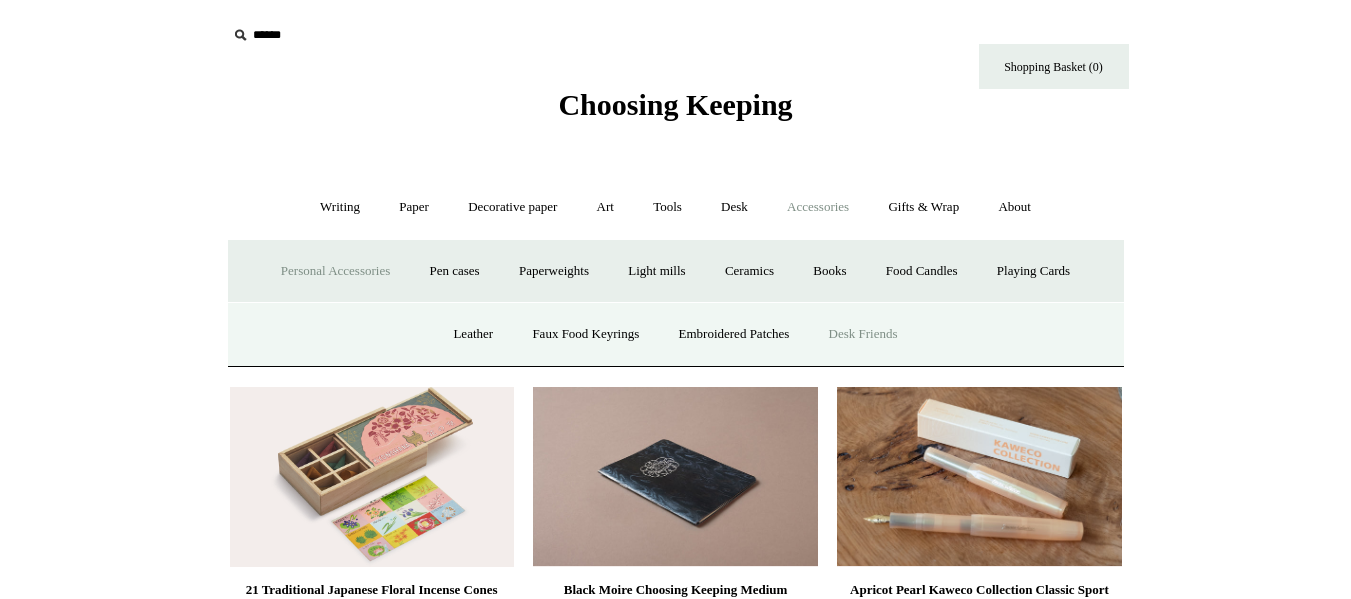 click on "Desk Friends" at bounding box center [863, 334] 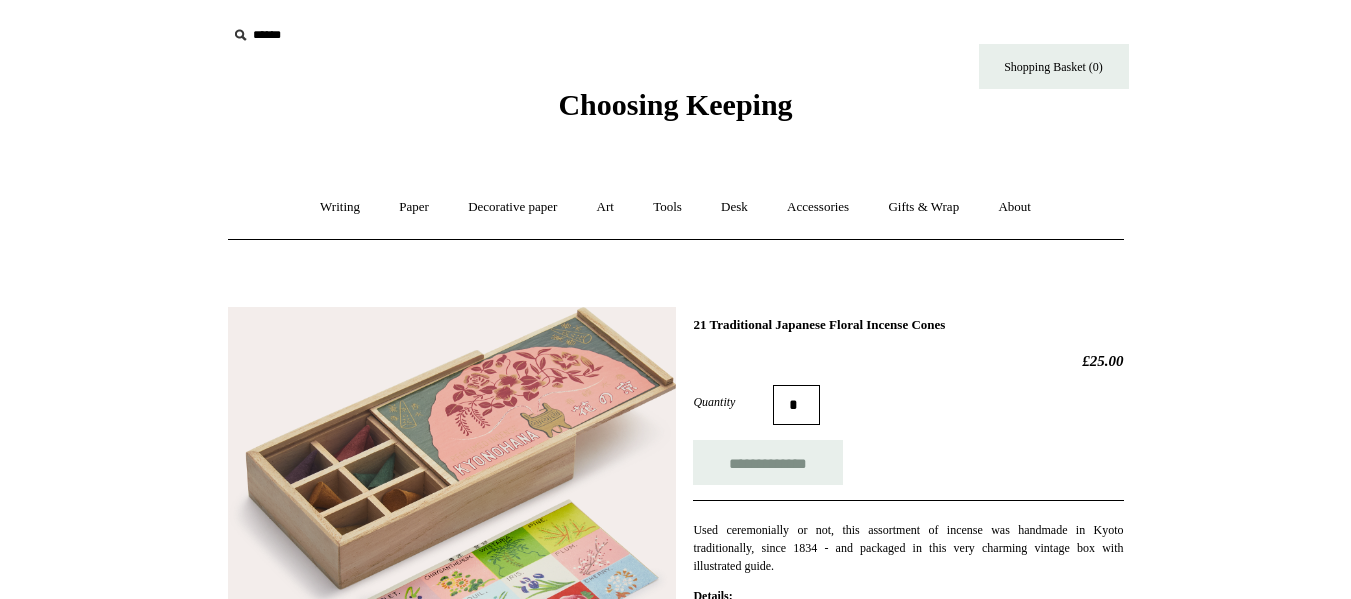 scroll, scrollTop: 0, scrollLeft: 0, axis: both 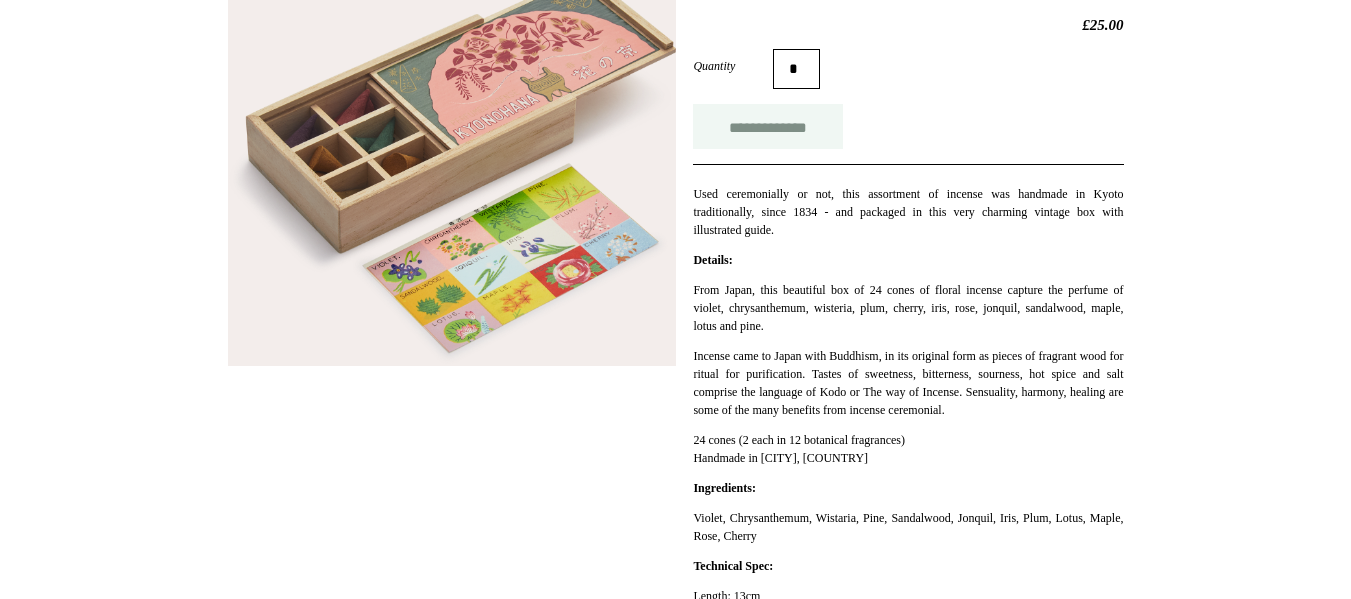 click on "**********" at bounding box center [768, 126] 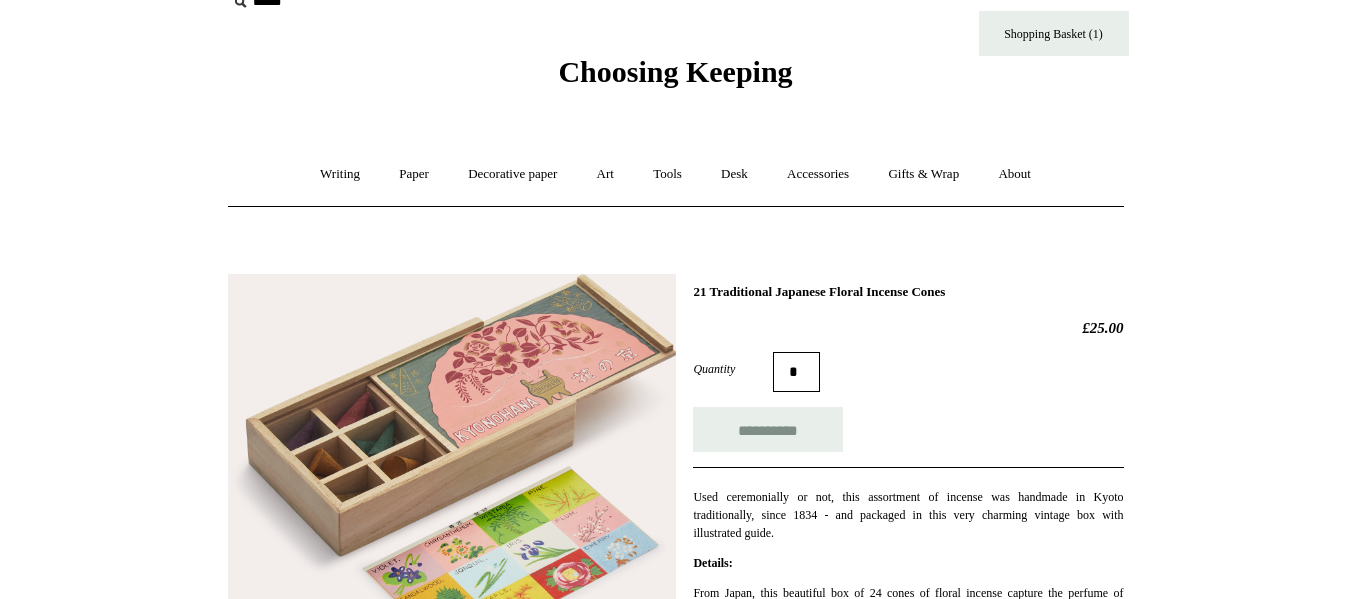 scroll, scrollTop: 0, scrollLeft: 0, axis: both 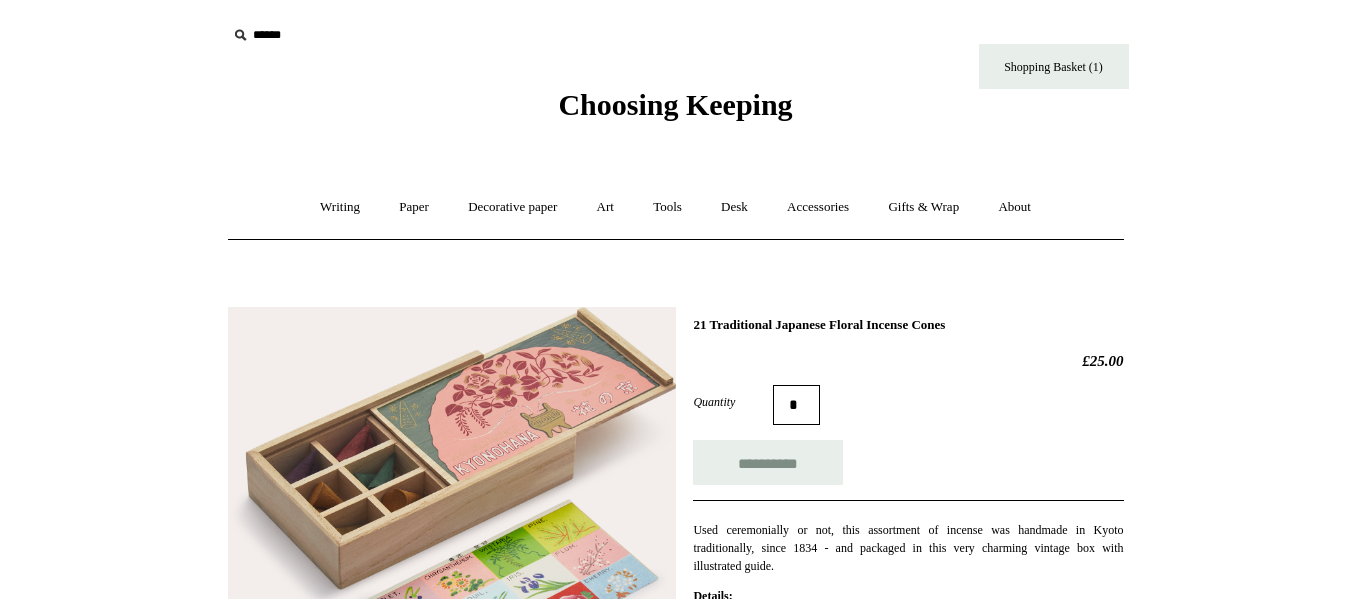 type on "**********" 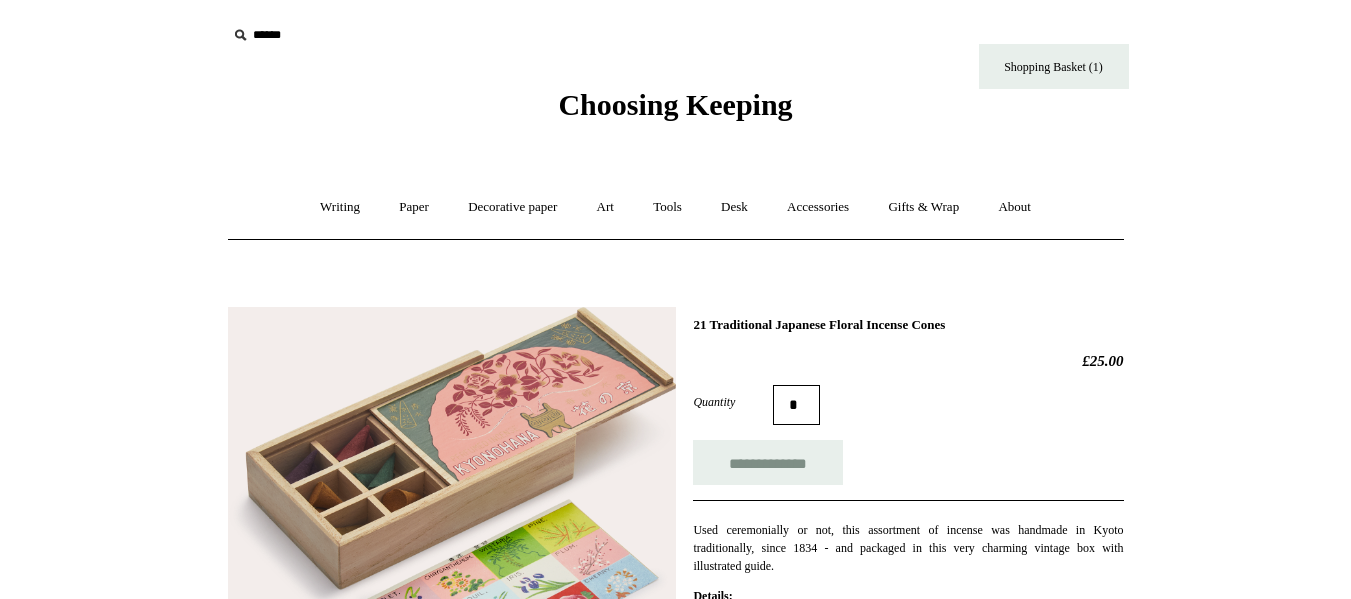 scroll, scrollTop: 0, scrollLeft: 0, axis: both 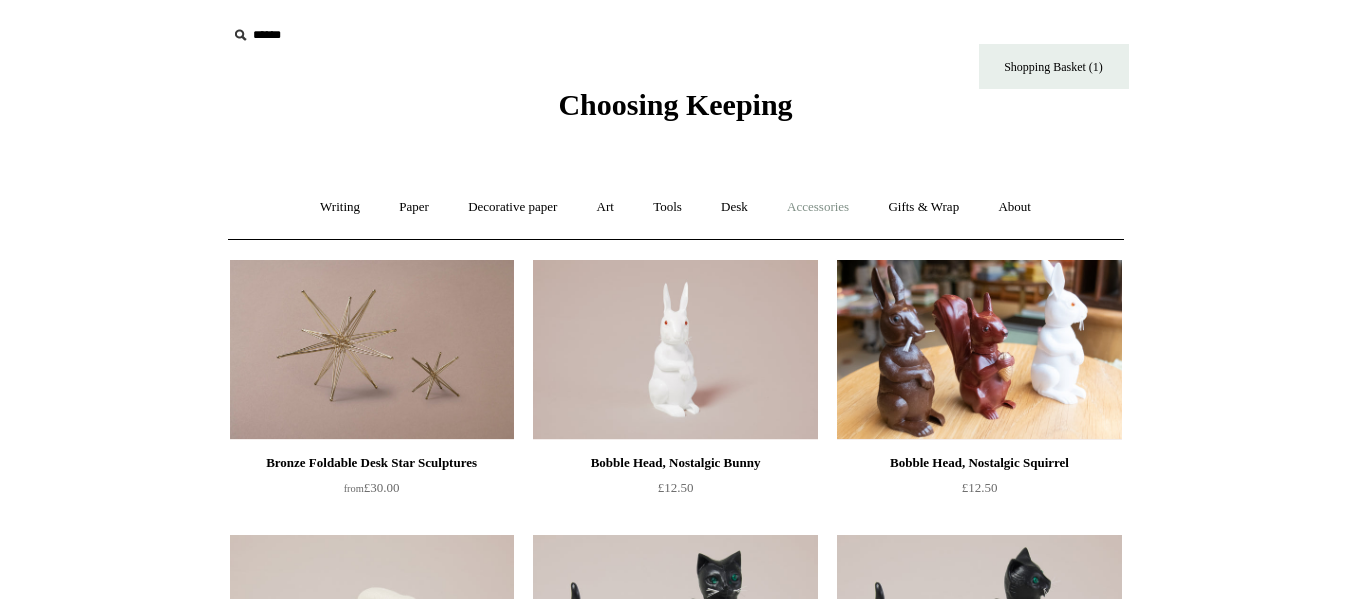 click on "Accessories +" at bounding box center (818, 207) 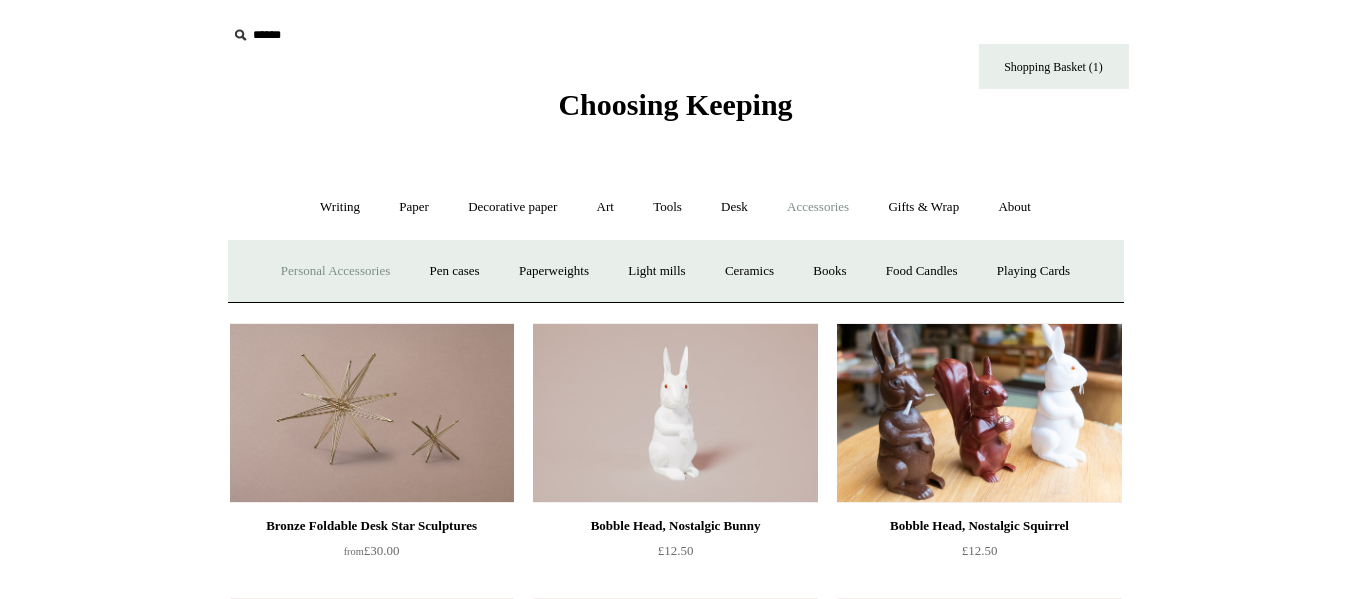 click on "Personal Accessories +" at bounding box center [335, 271] 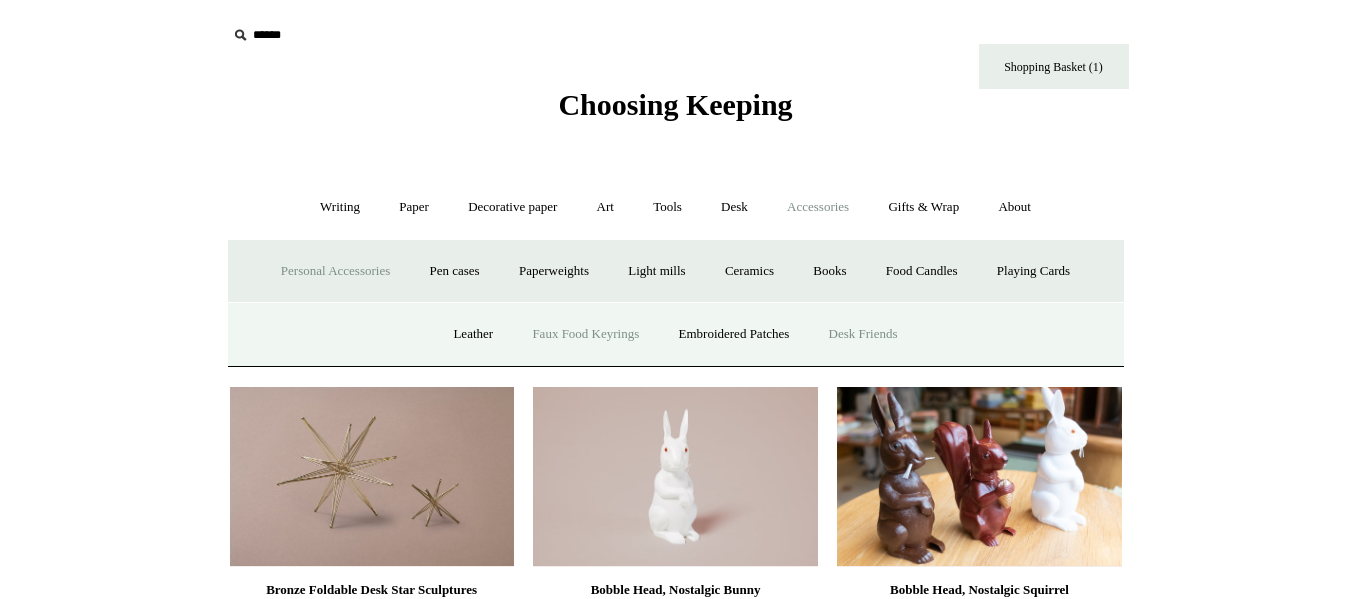 click on "Faux Food Keyrings" at bounding box center (585, 334) 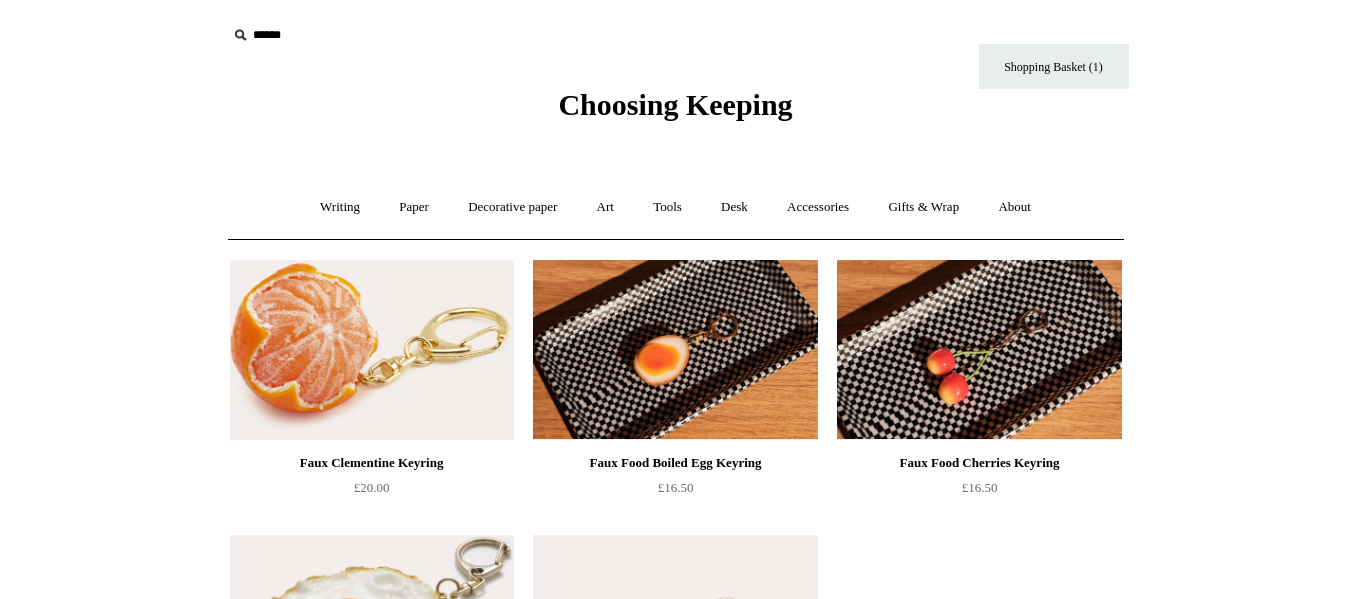 scroll, scrollTop: 0, scrollLeft: 0, axis: both 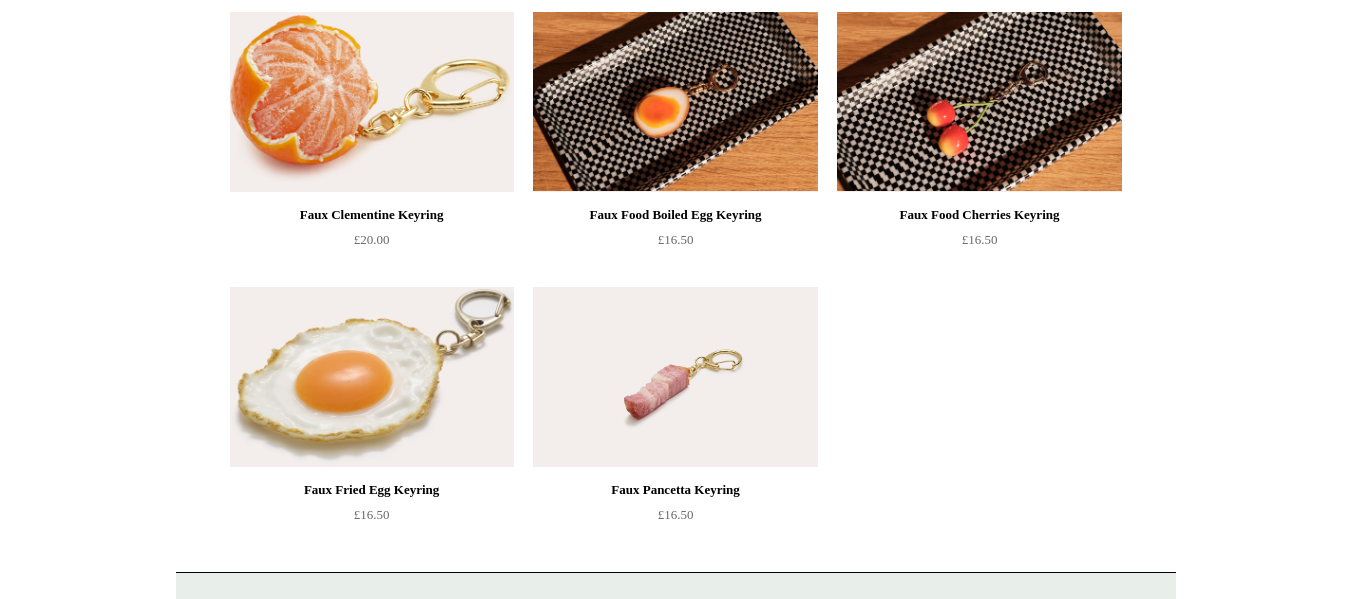 click at bounding box center [372, 377] 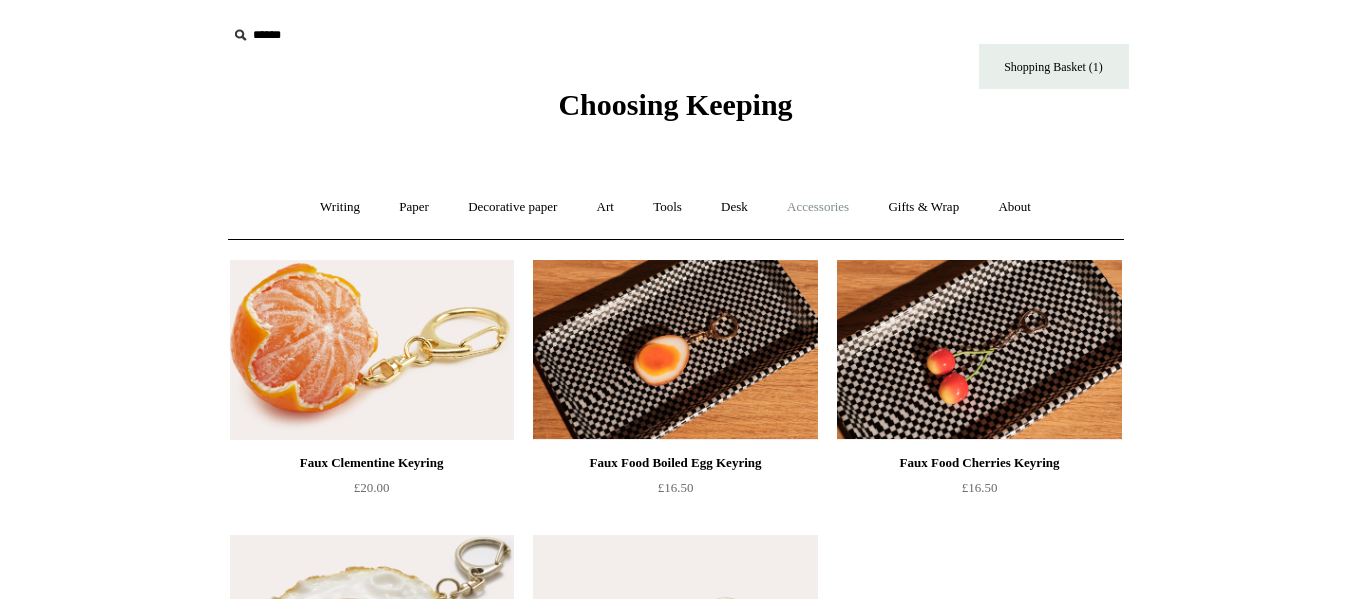 click on "Accessories +" at bounding box center [818, 207] 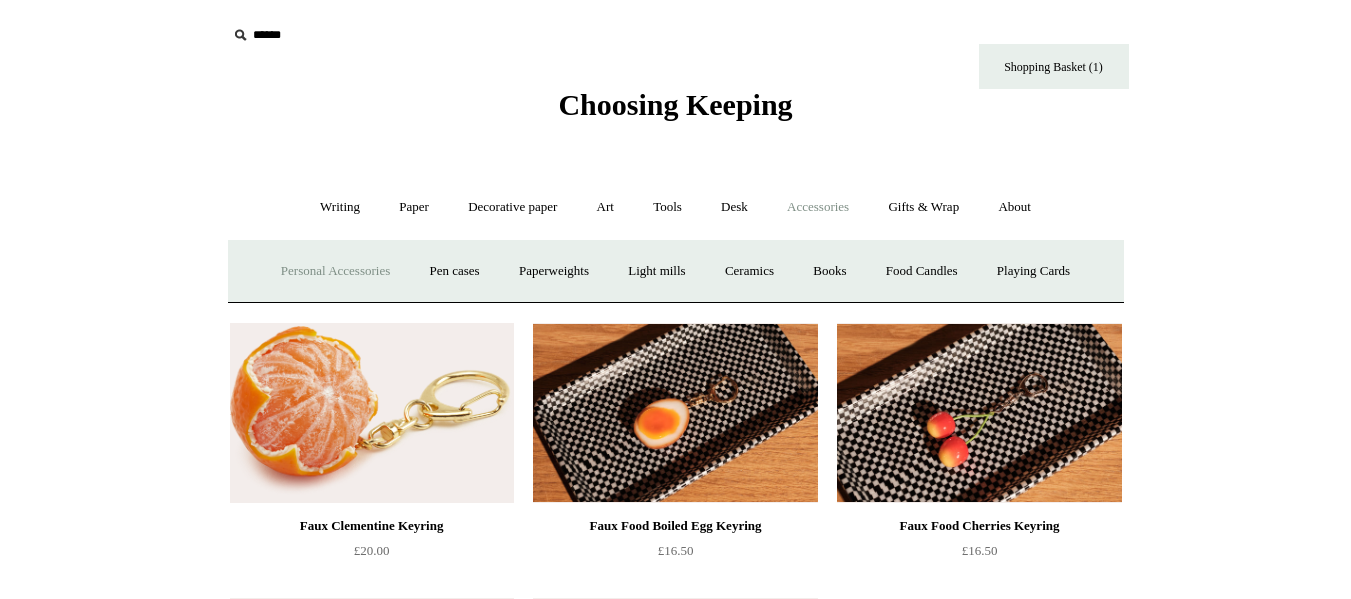 click on "Personal Accessories +" at bounding box center (335, 271) 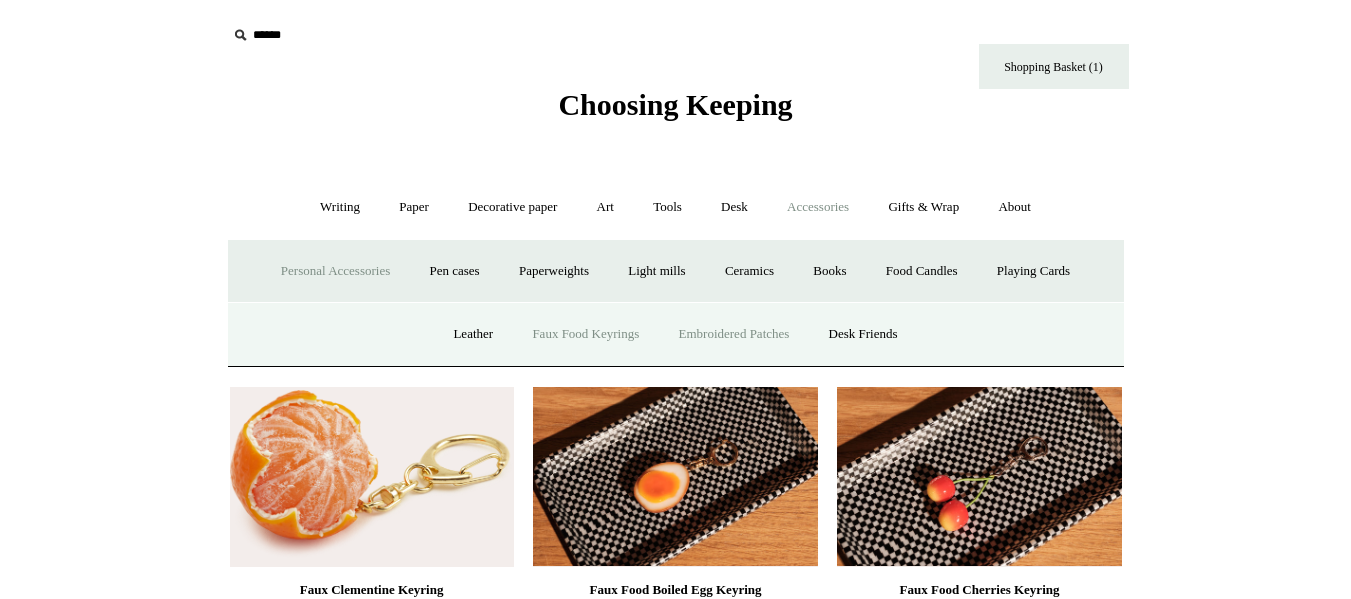 click on "Embroidered Patches" at bounding box center [734, 334] 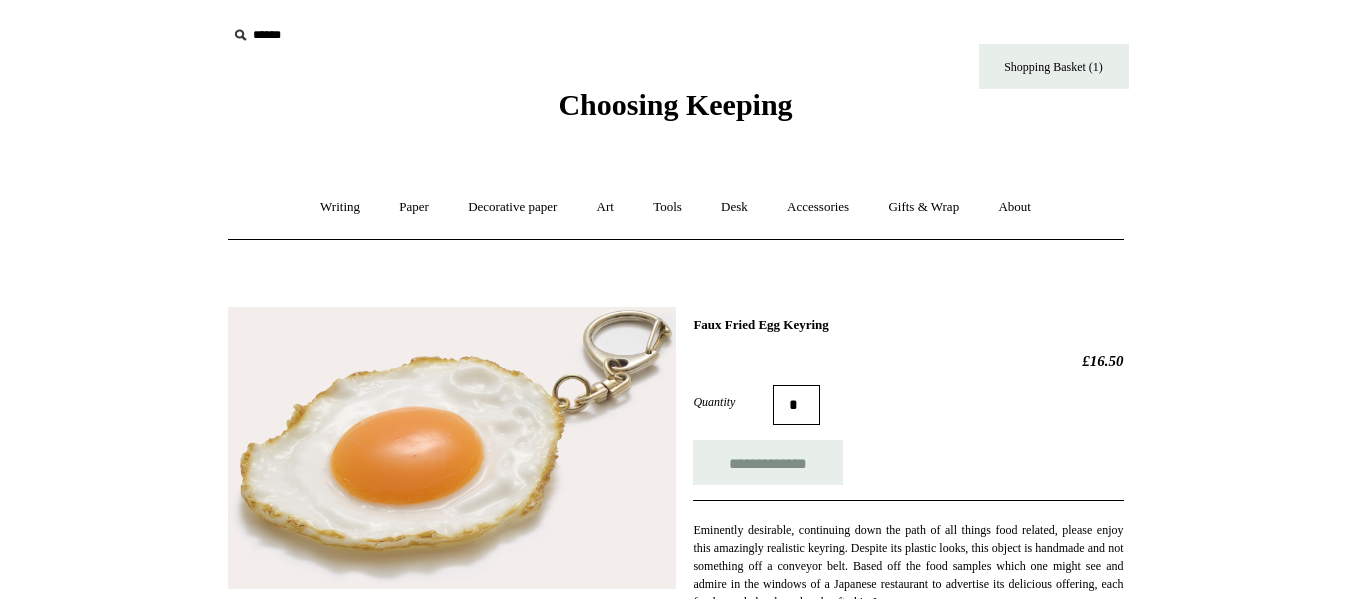scroll, scrollTop: 0, scrollLeft: 0, axis: both 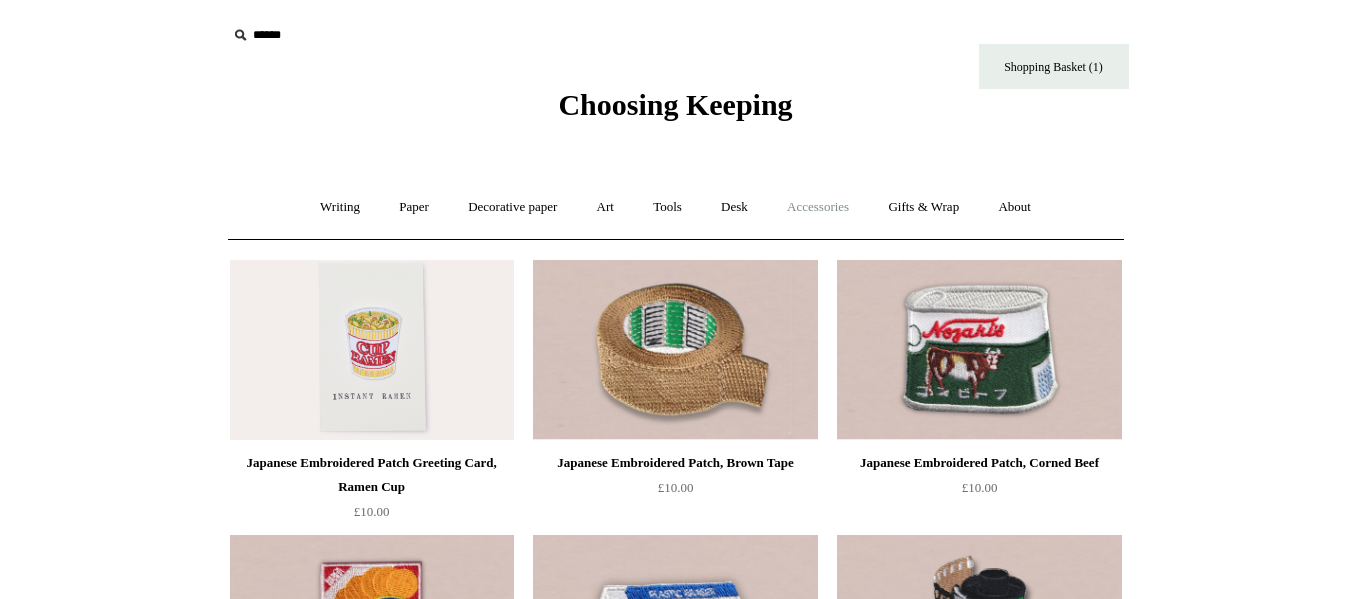 click on "Accessories +" at bounding box center [818, 207] 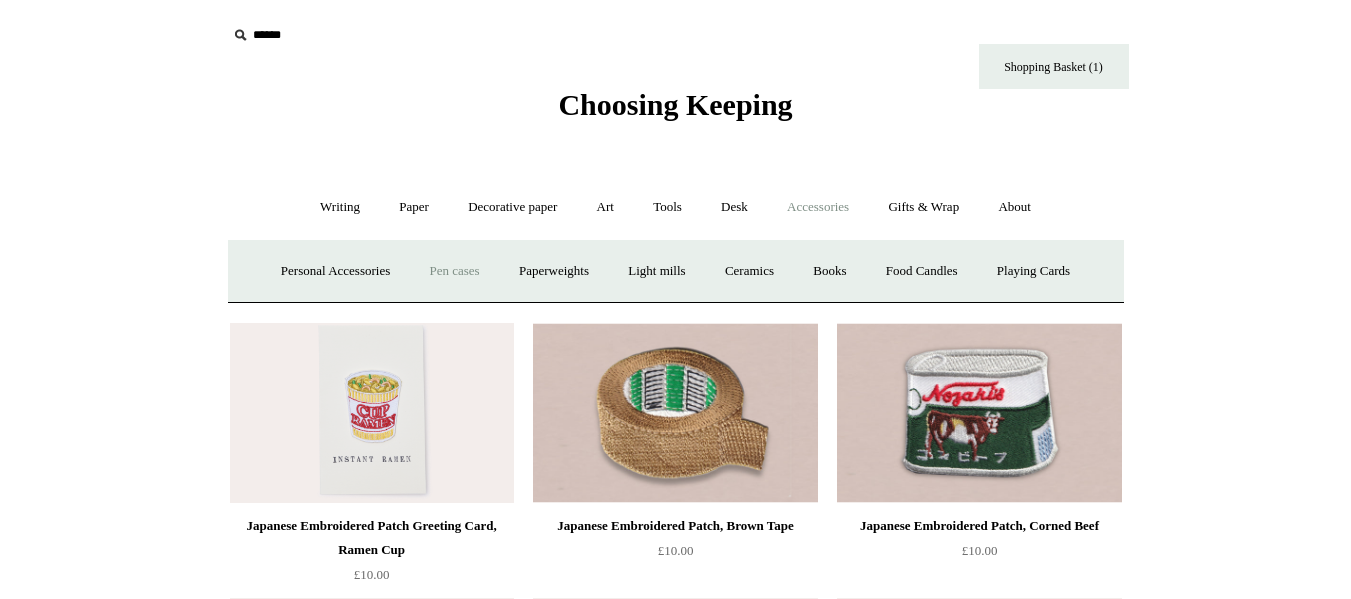 click on "Pen cases" at bounding box center [454, 271] 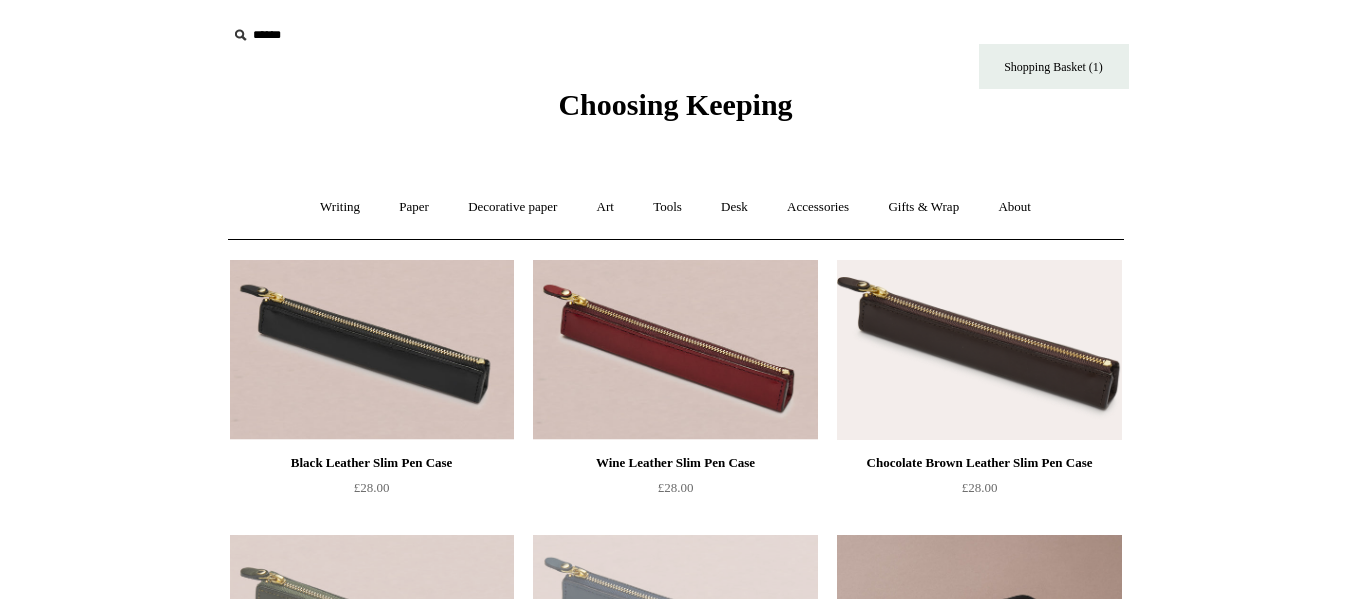scroll, scrollTop: 0, scrollLeft: 0, axis: both 